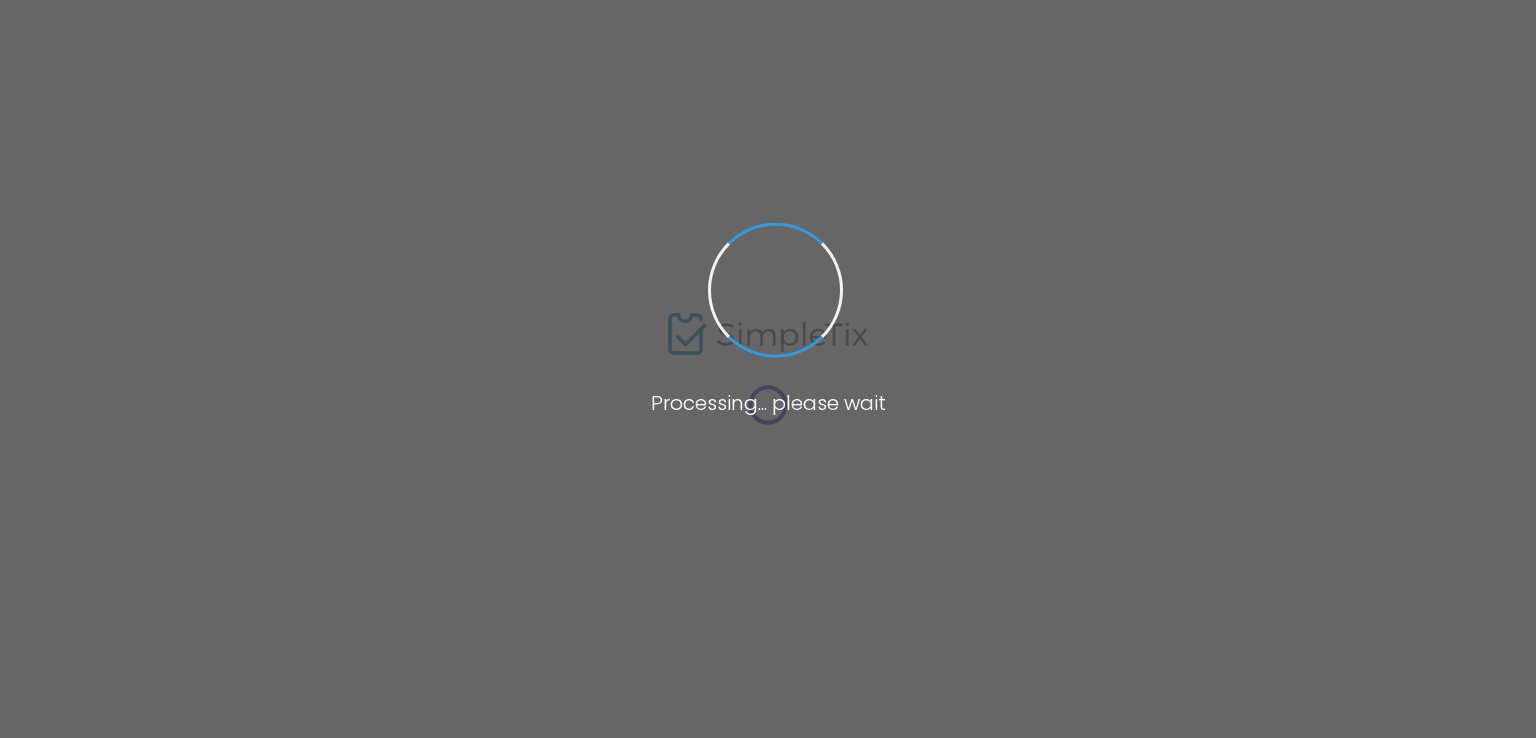 scroll, scrollTop: 0, scrollLeft: 0, axis: both 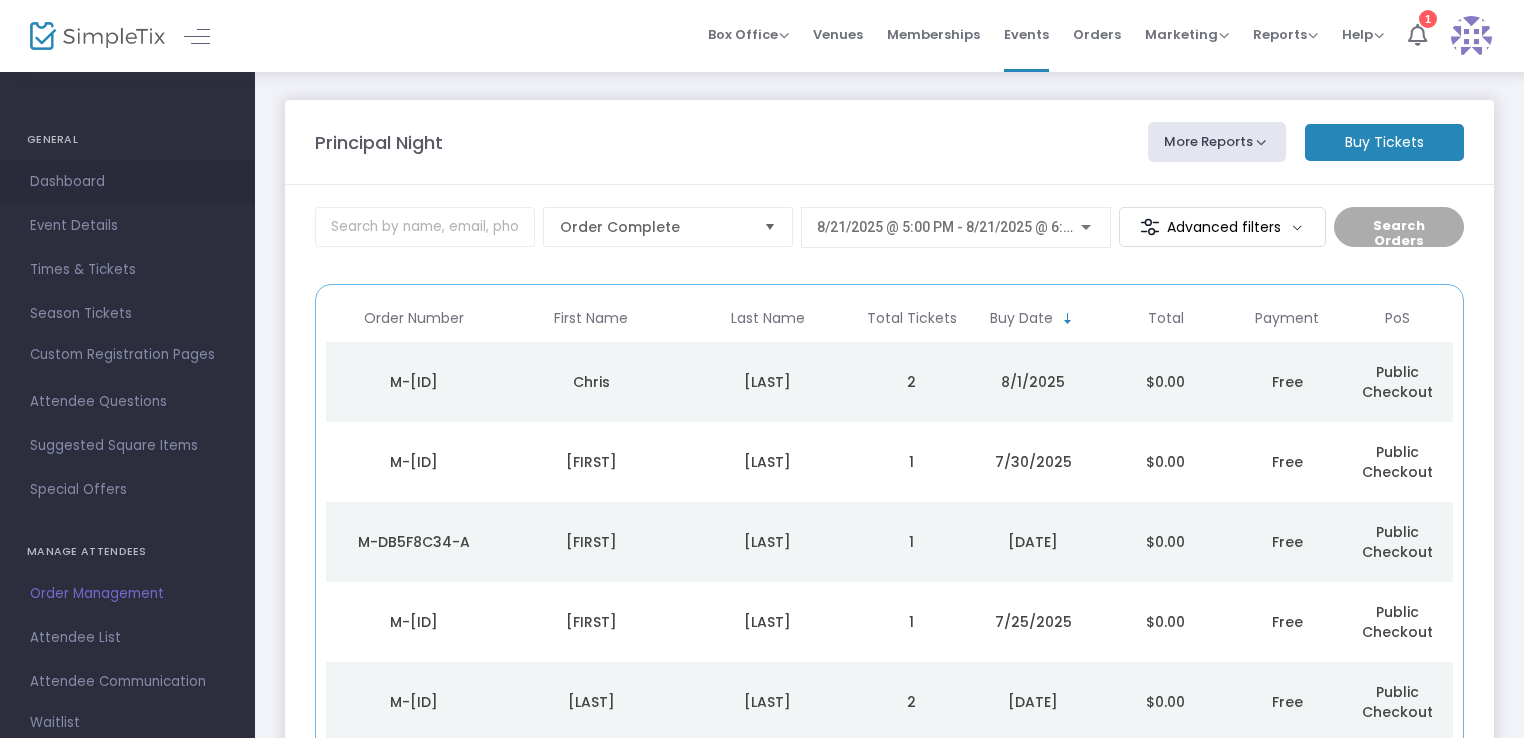 click on "Dashboard" at bounding box center (127, 182) 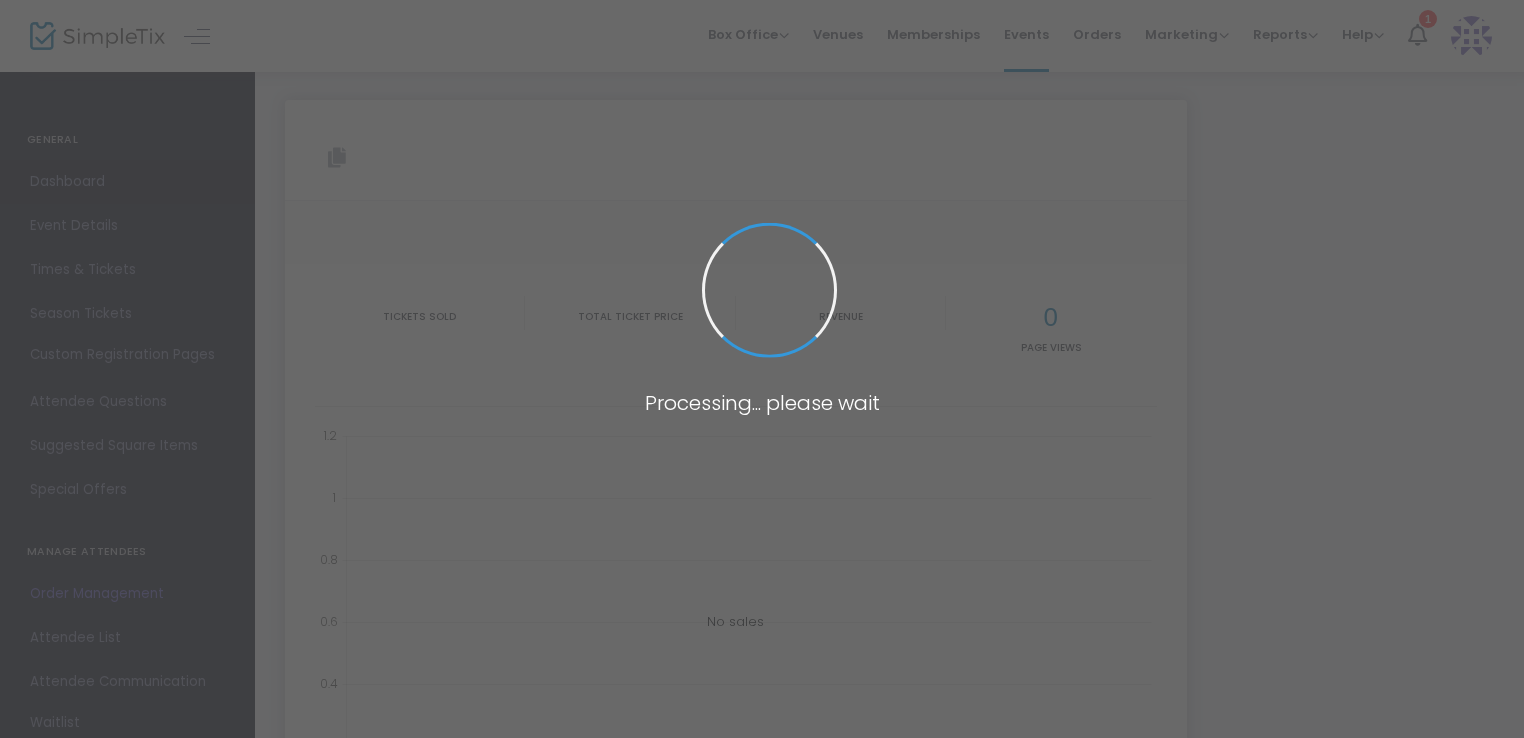 type on "https://www.simpletix.com/e/principal-night-tickets-223803" 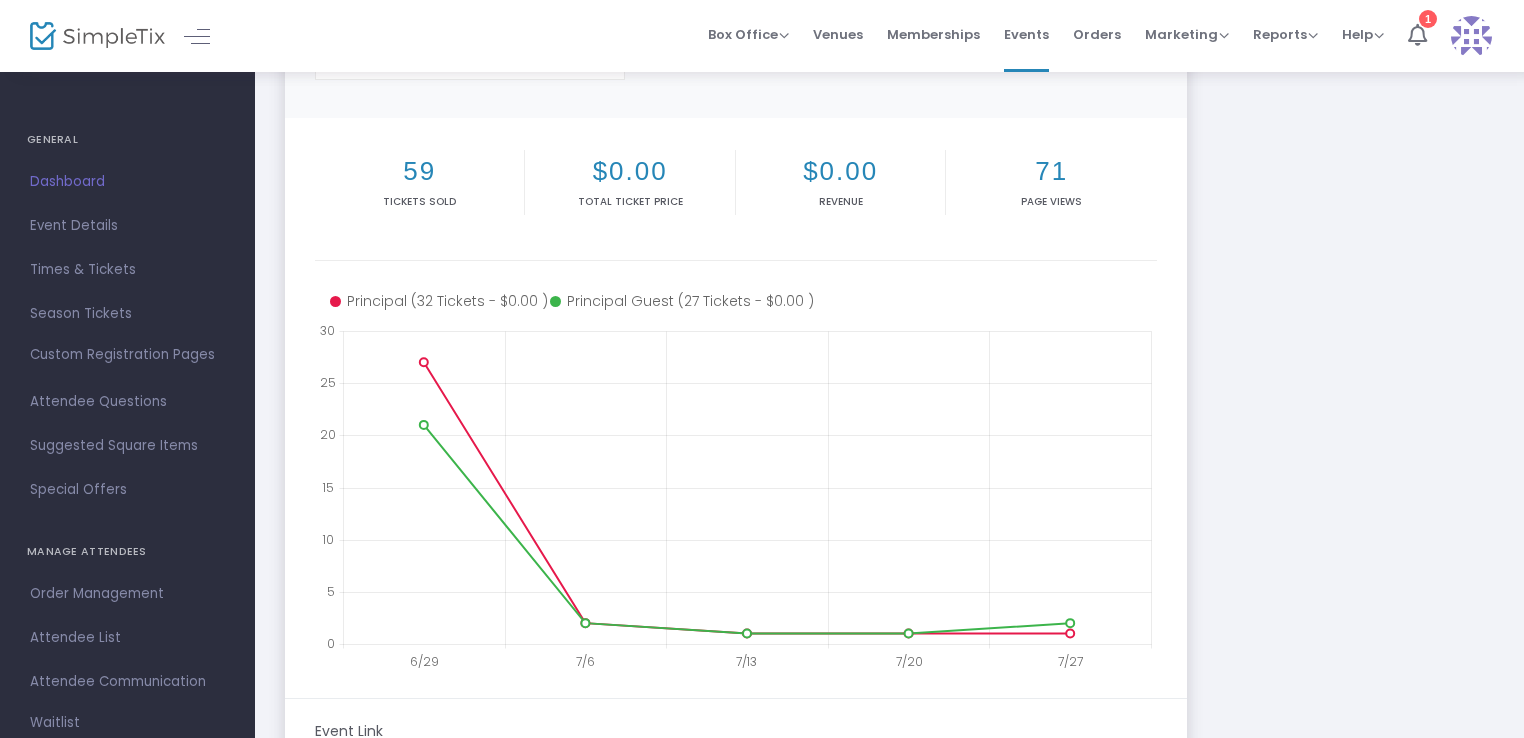 scroll, scrollTop: 400, scrollLeft: 0, axis: vertical 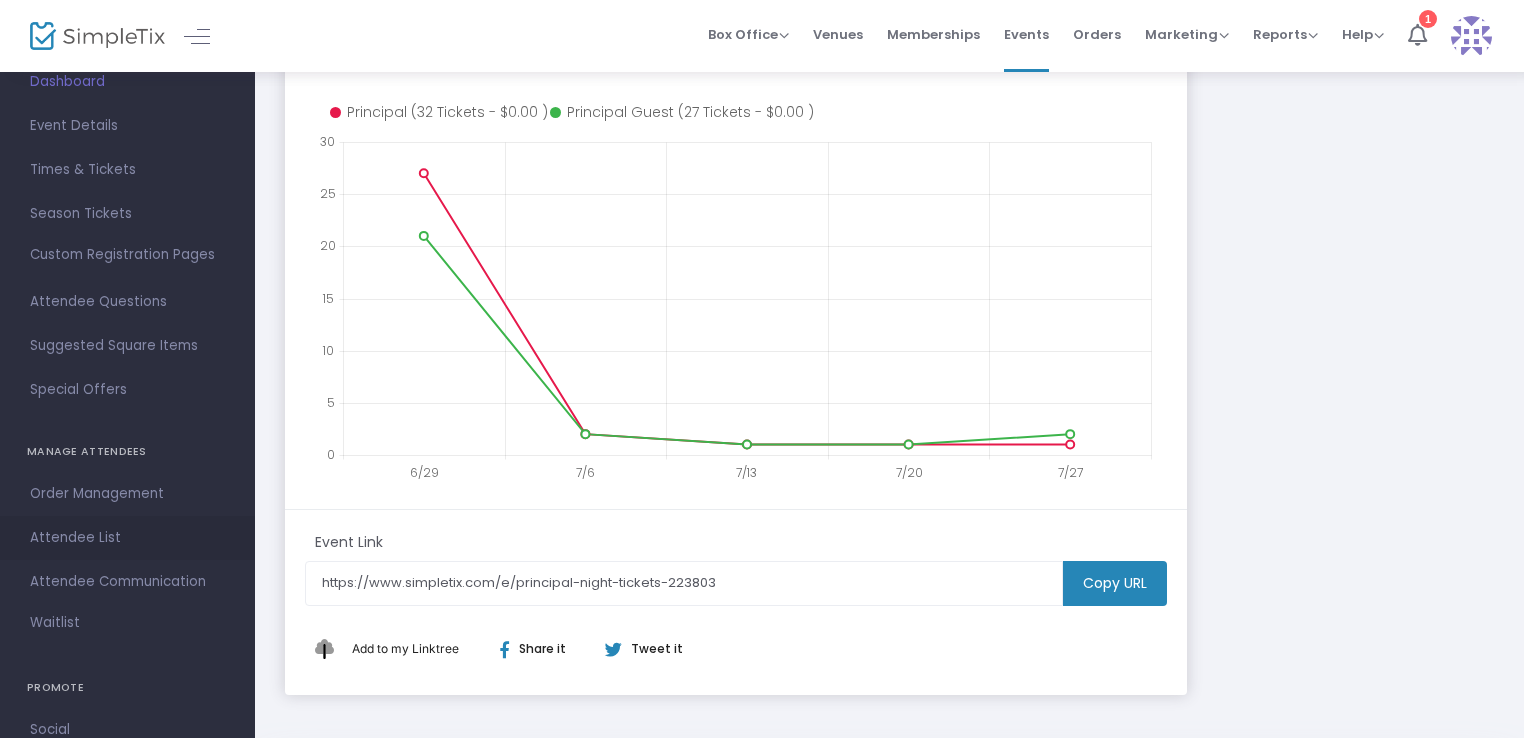 click on "Attendee List" at bounding box center (127, 538) 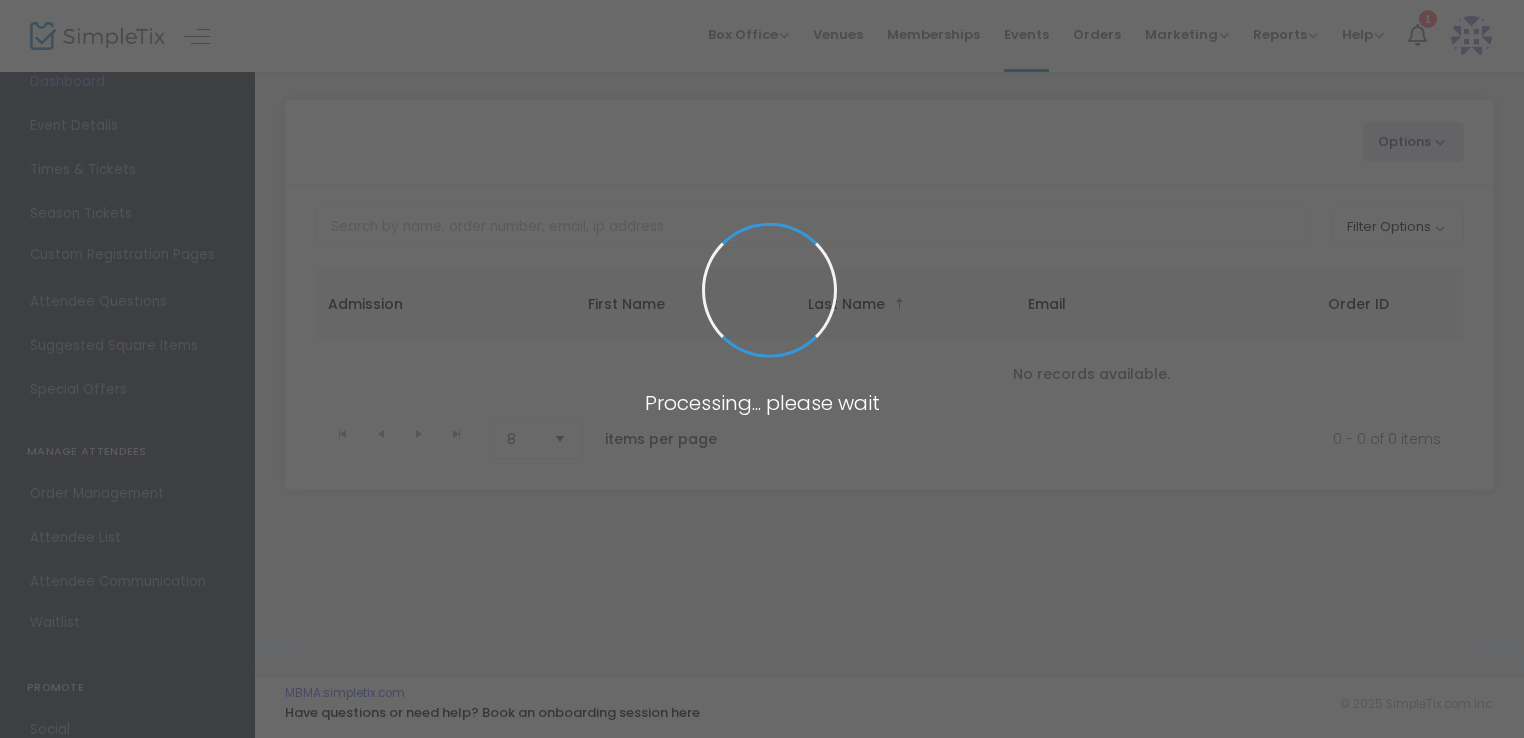 scroll, scrollTop: 0, scrollLeft: 0, axis: both 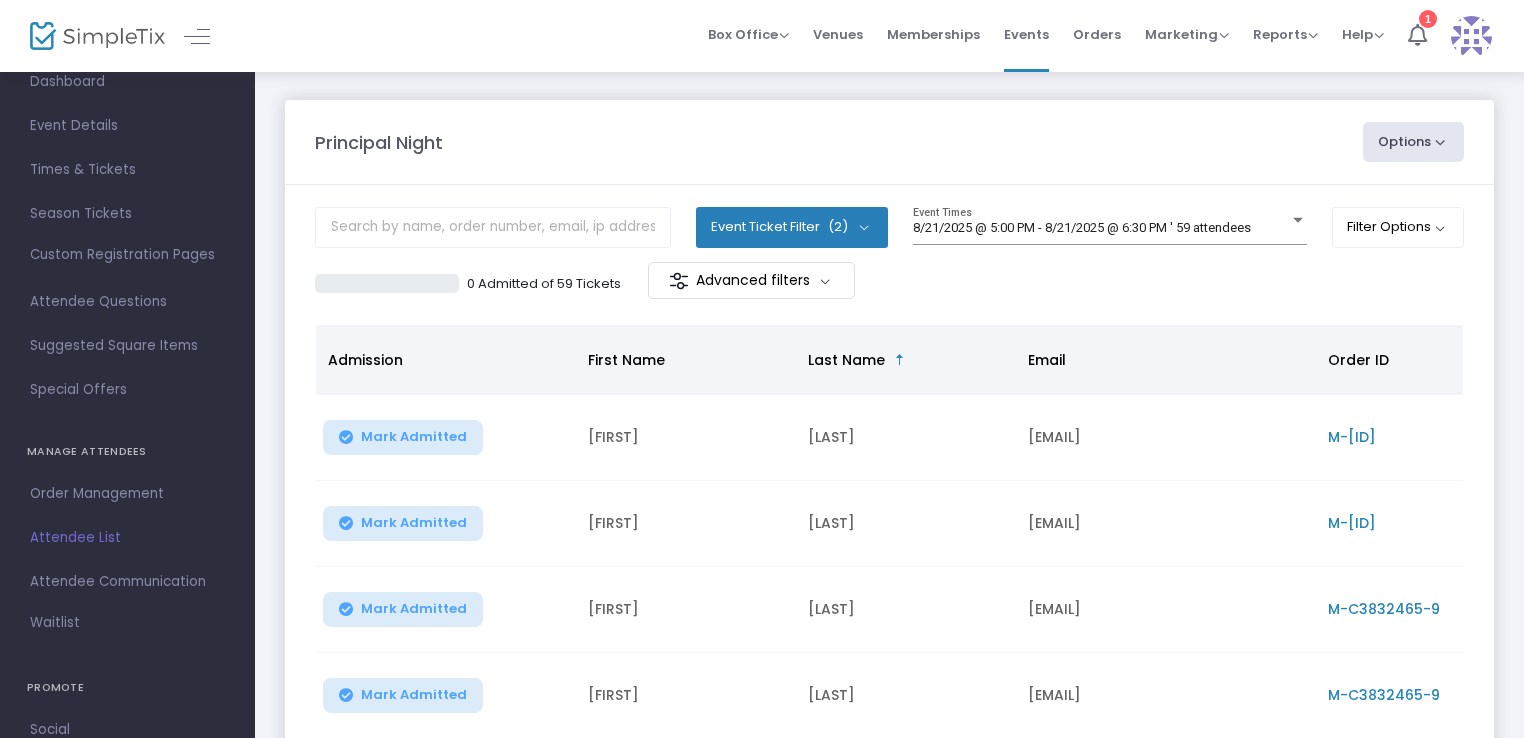 click on "Order Management" at bounding box center [127, 494] 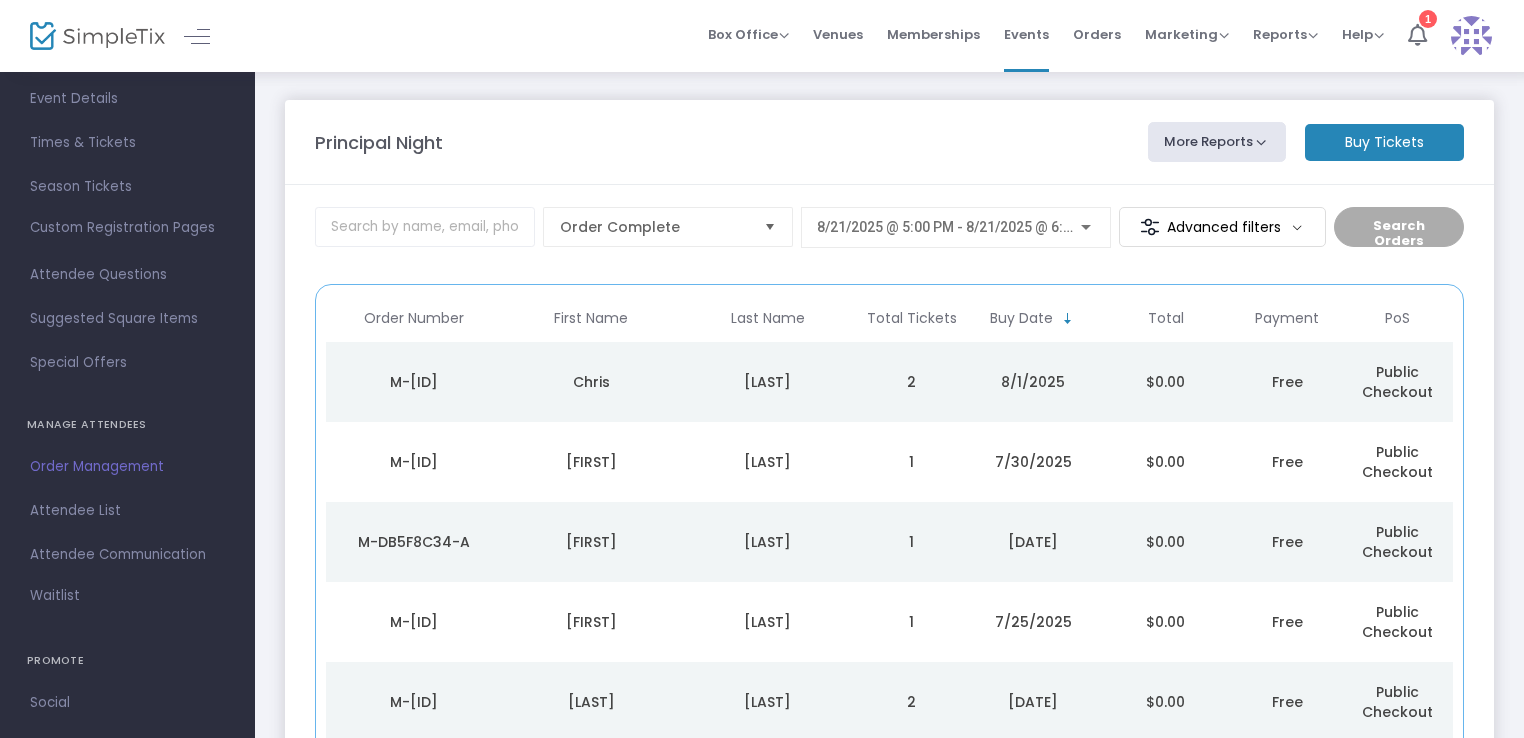 scroll, scrollTop: 288, scrollLeft: 0, axis: vertical 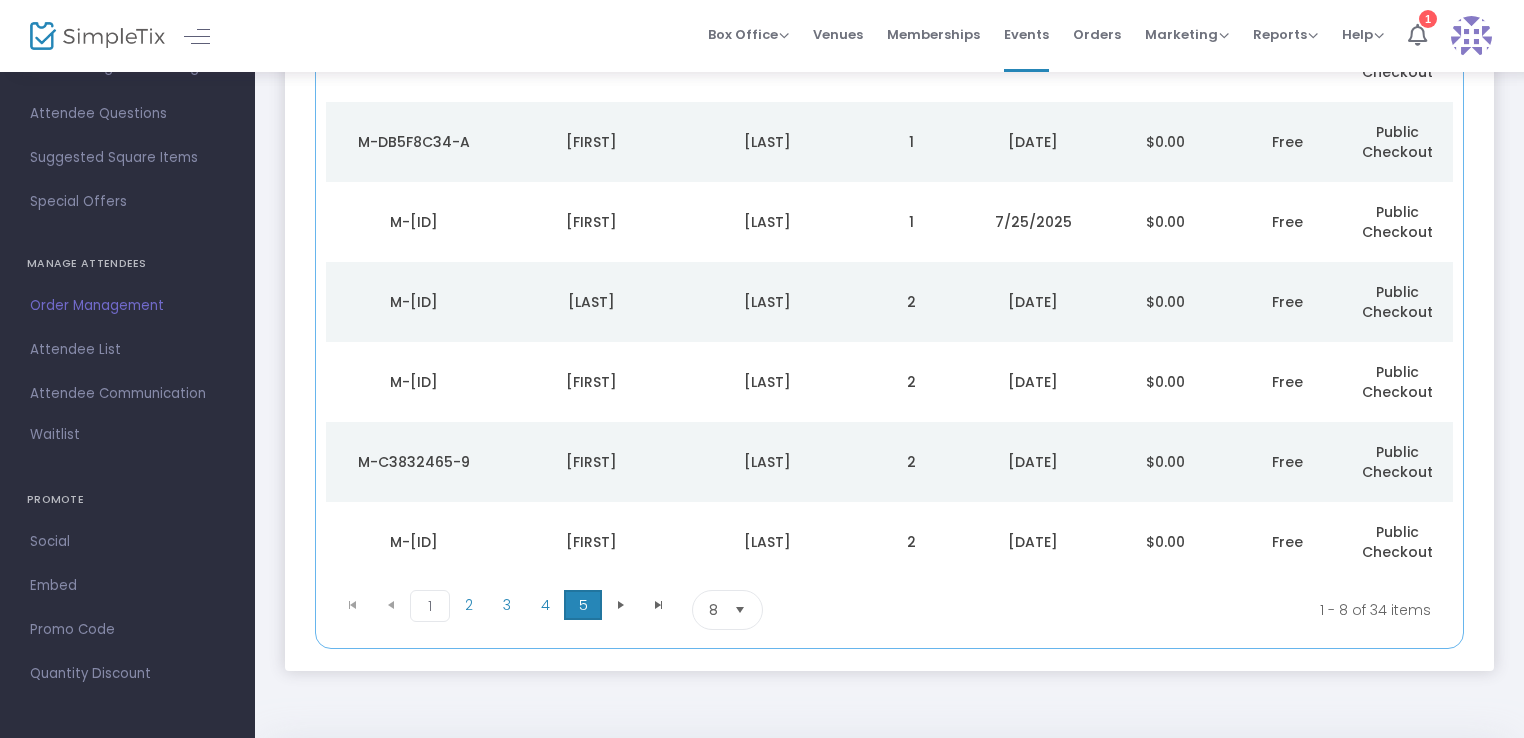 click on "5" 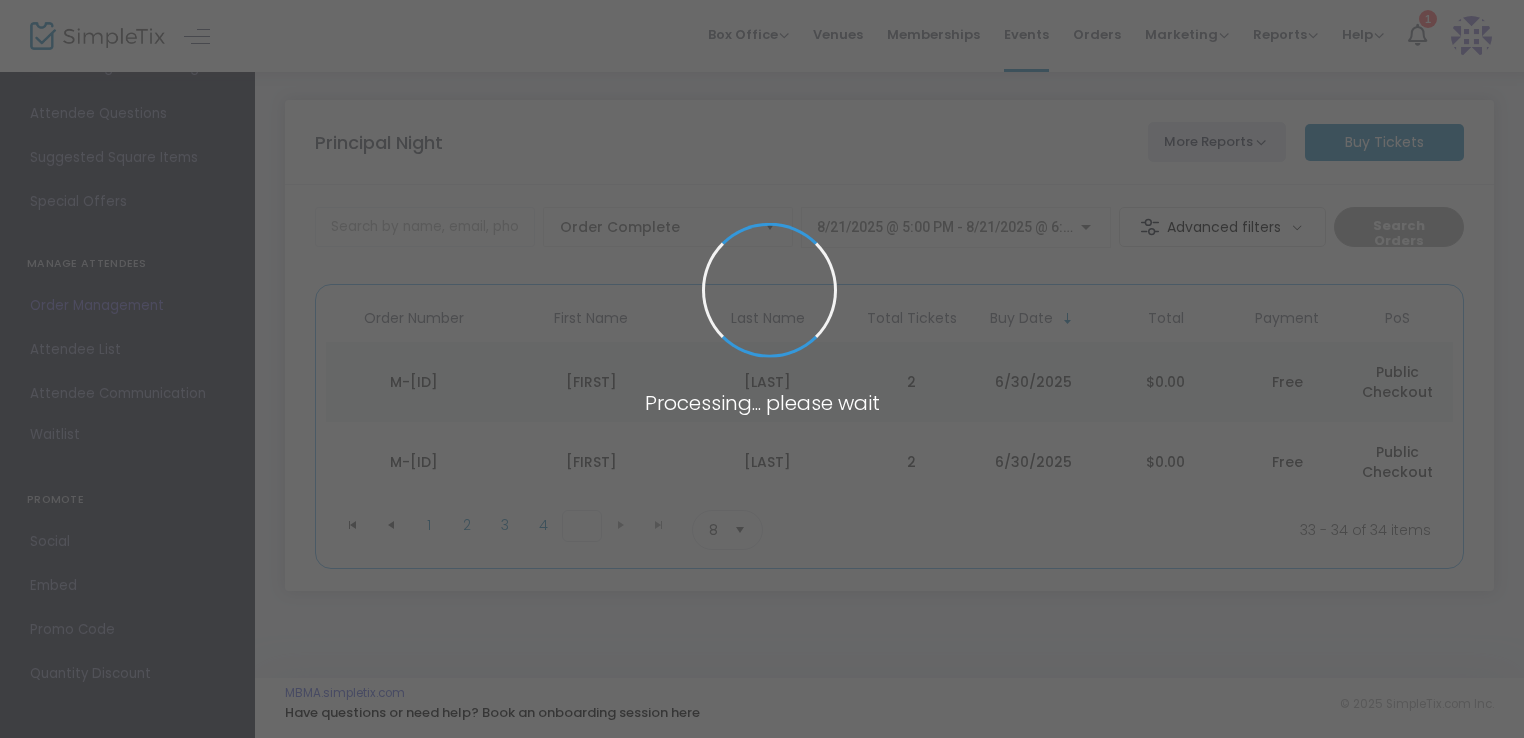 scroll, scrollTop: 0, scrollLeft: 0, axis: both 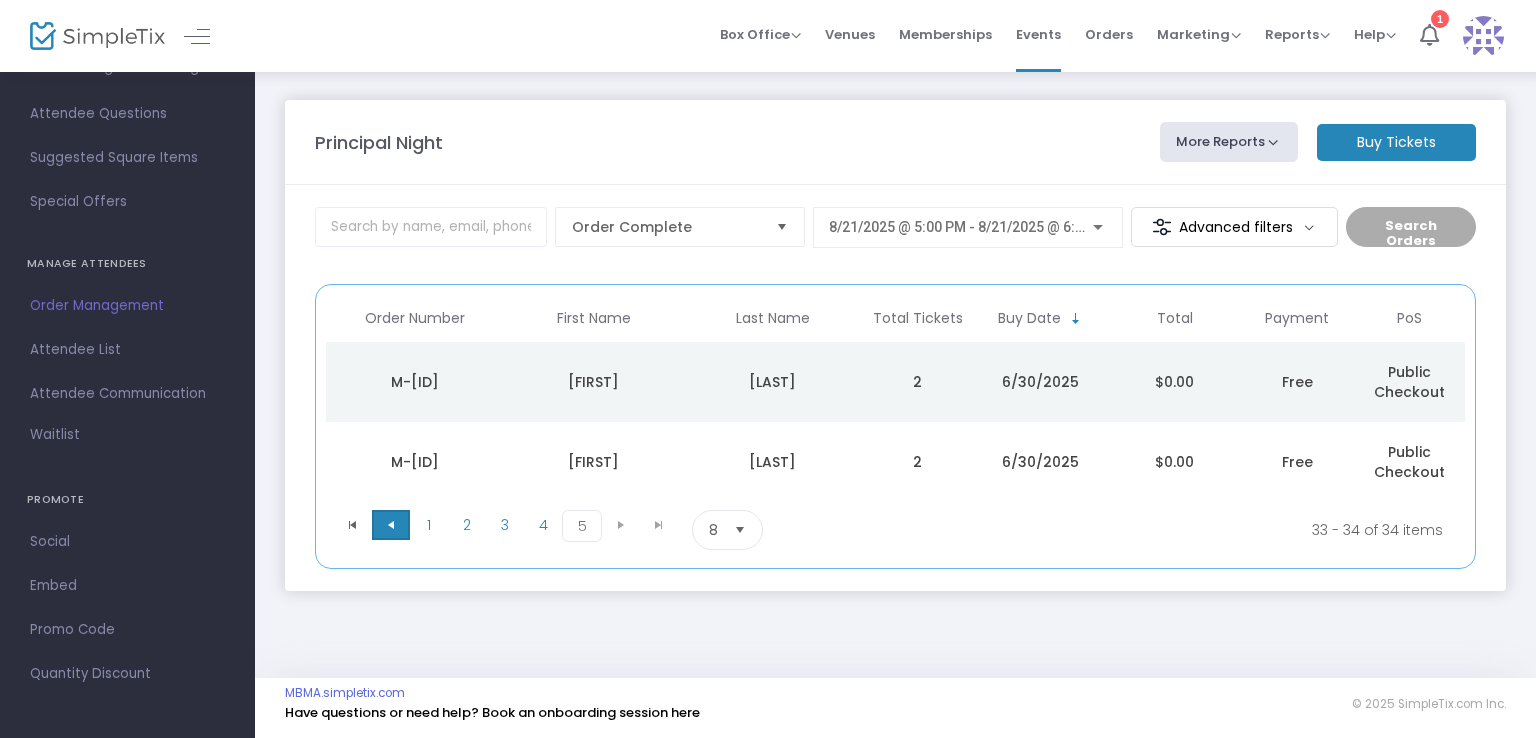 click 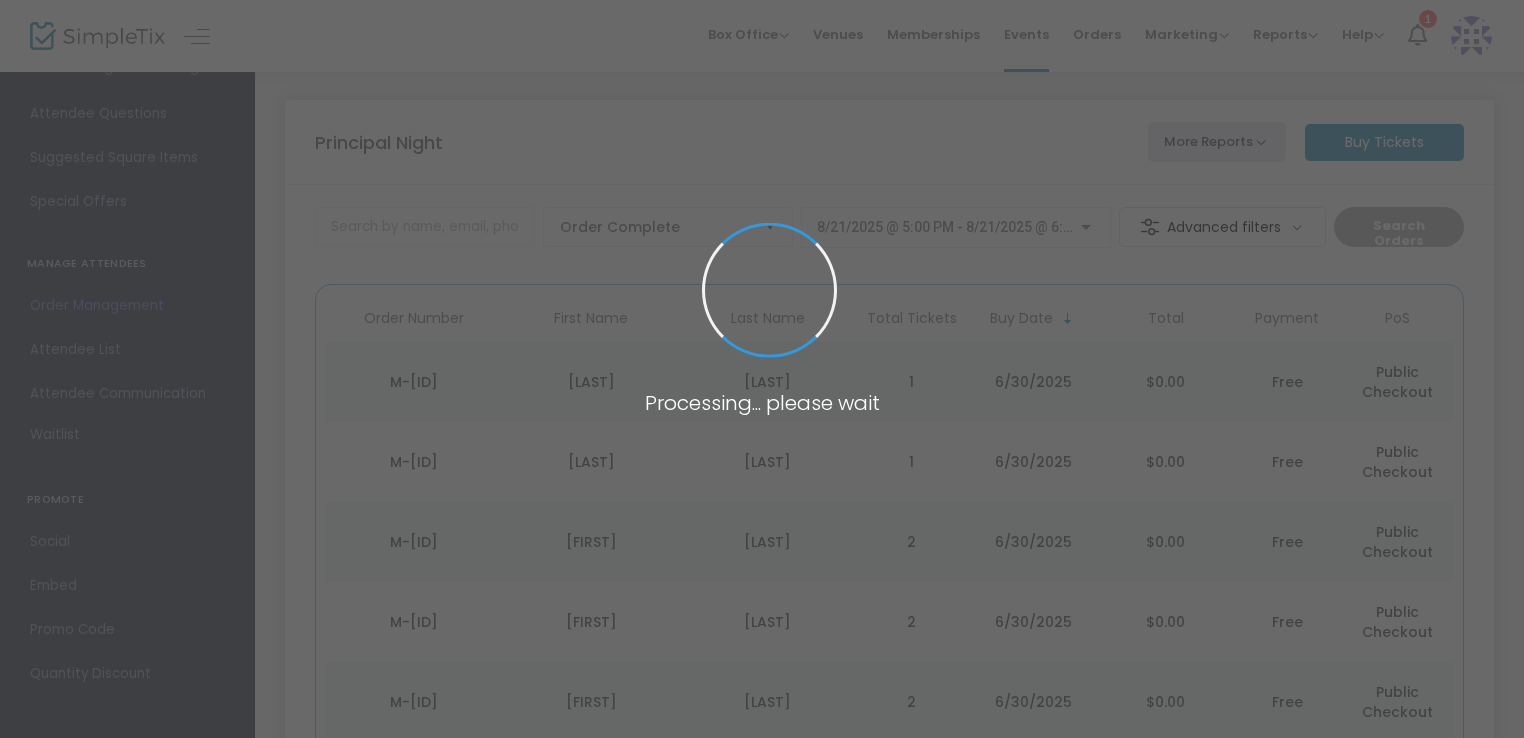 scroll, scrollTop: 400, scrollLeft: 0, axis: vertical 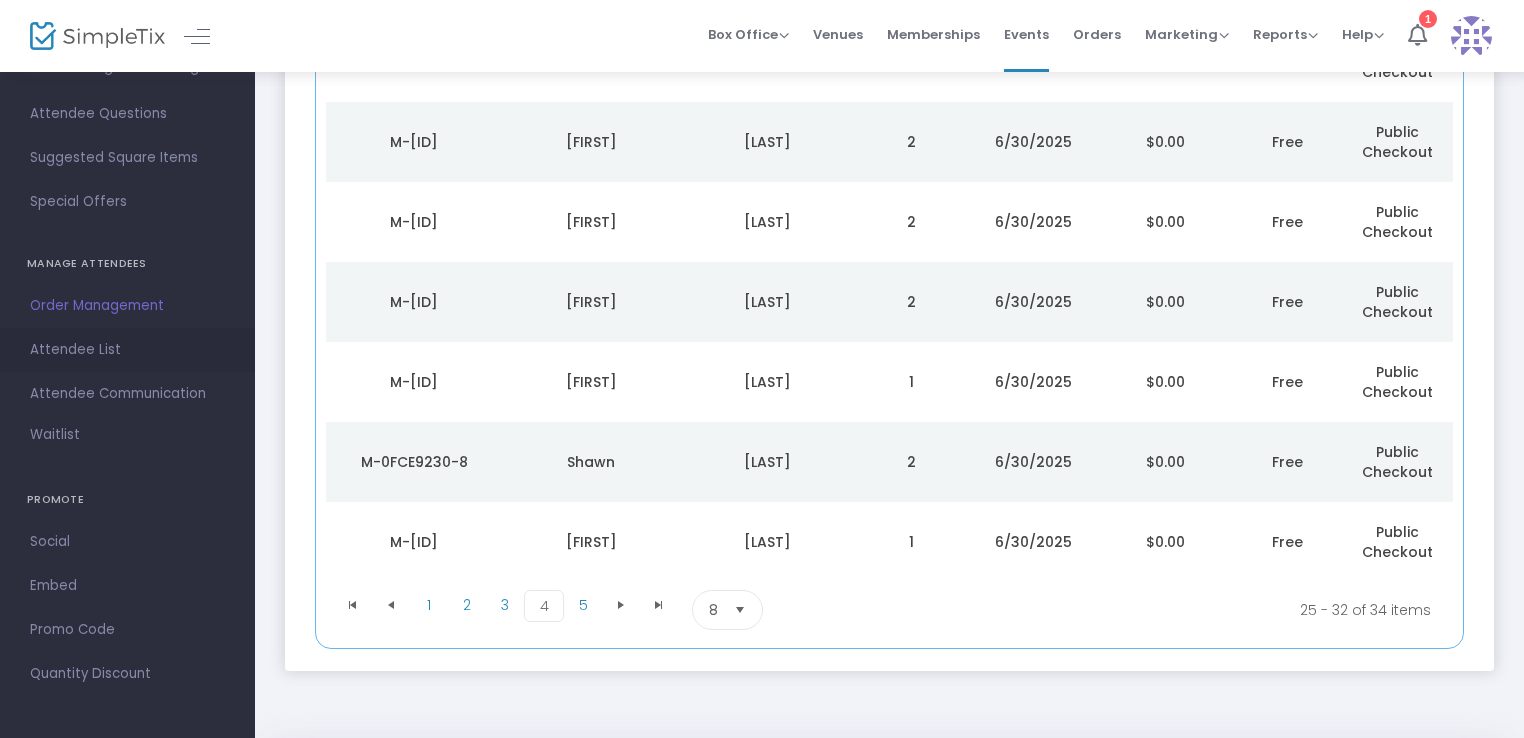 click on "Attendee List" at bounding box center (127, 350) 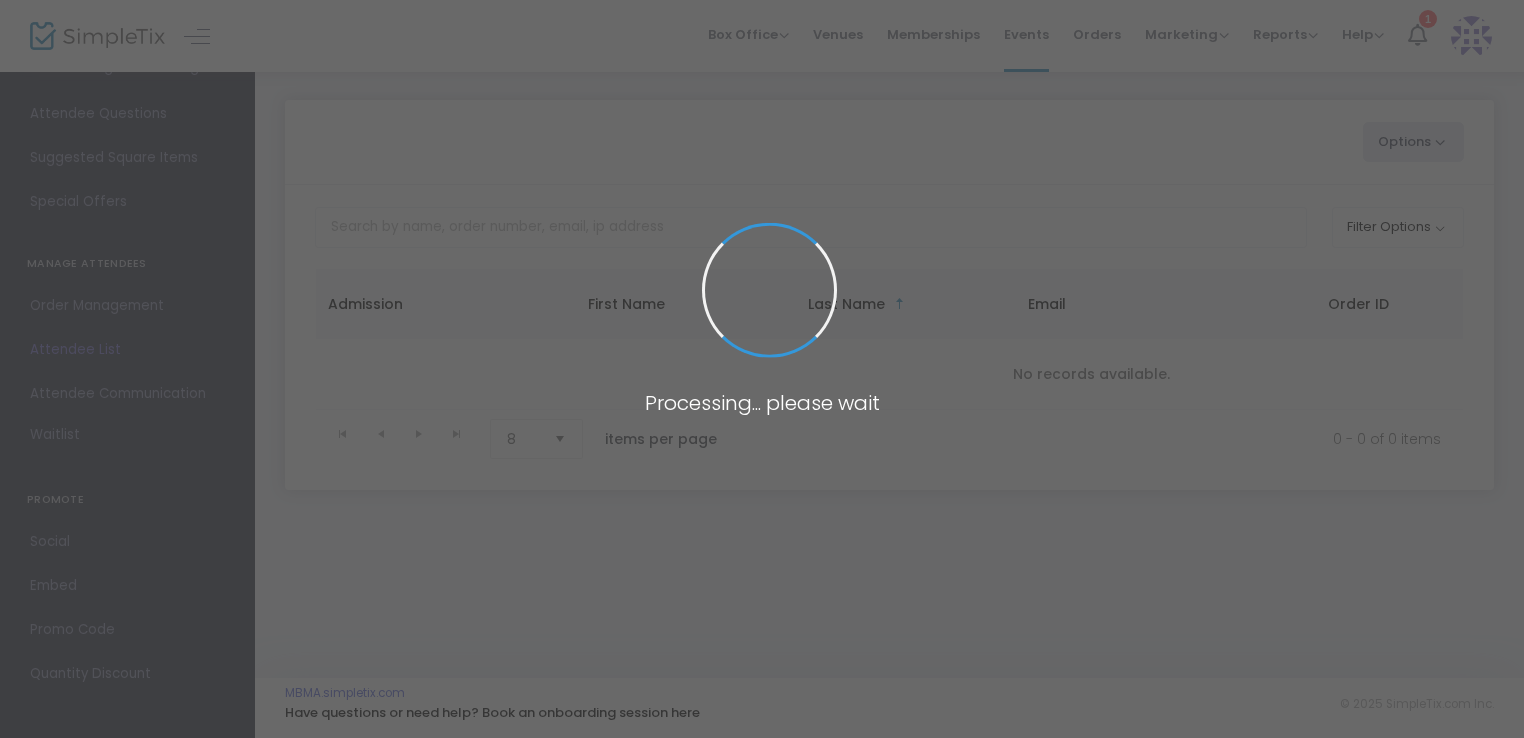 scroll, scrollTop: 0, scrollLeft: 0, axis: both 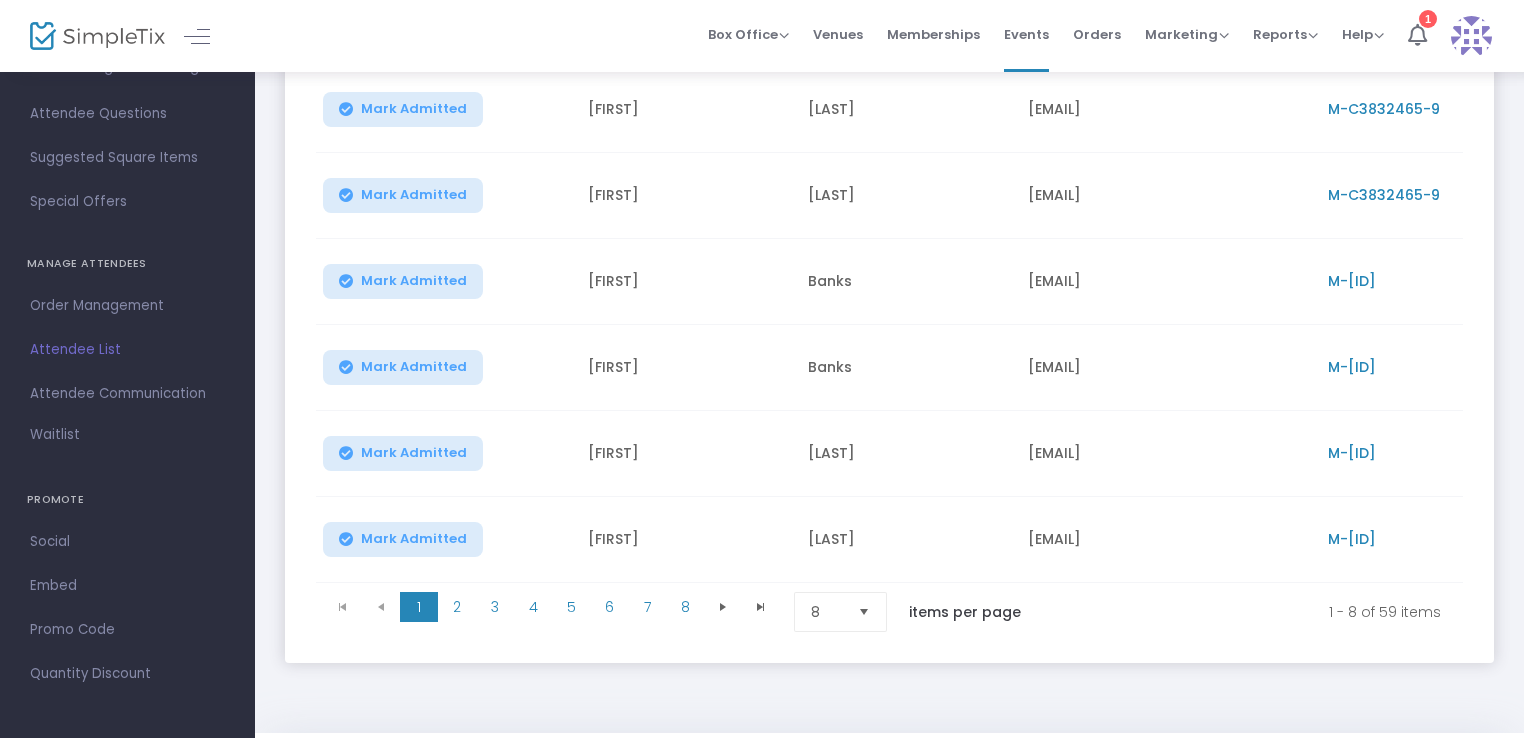click on "[EMAIL]" 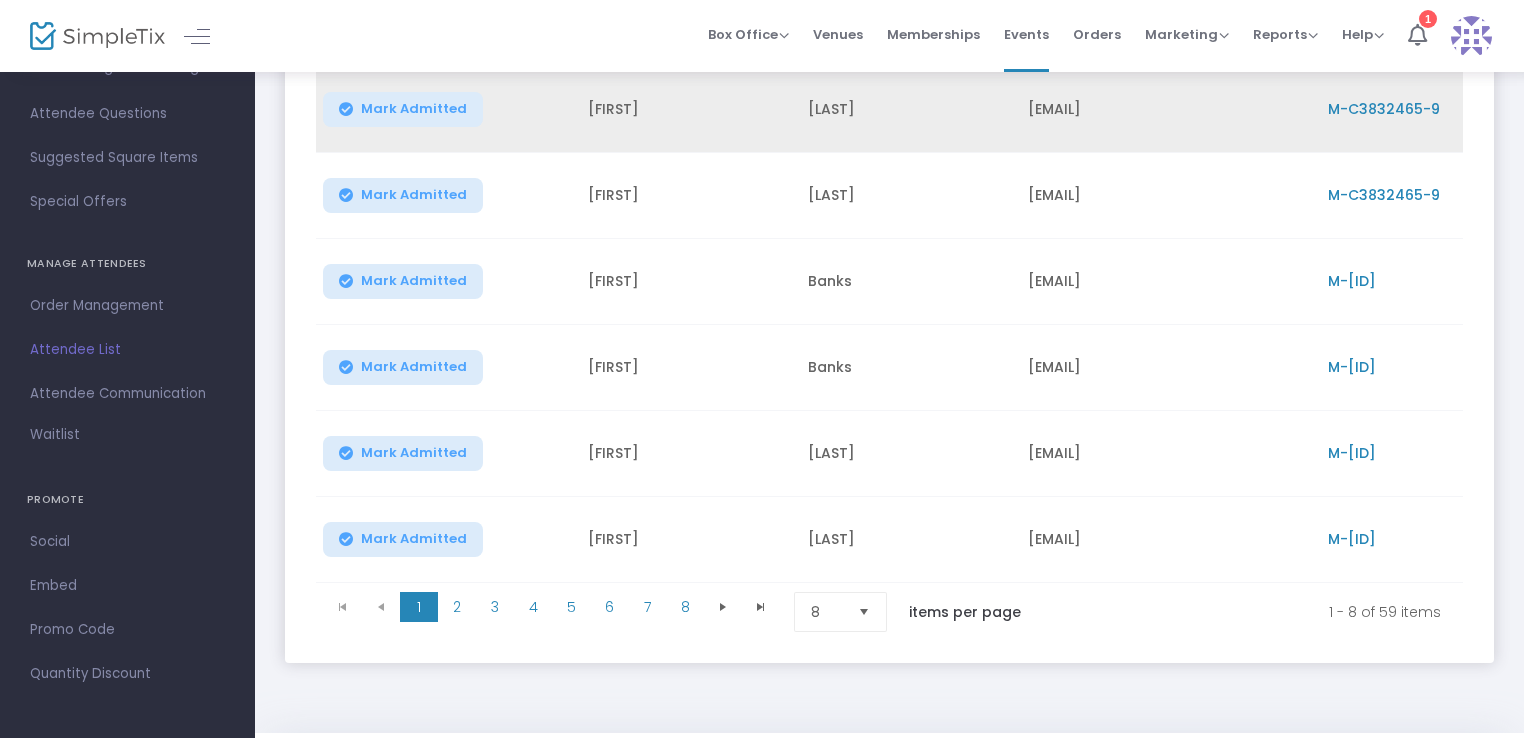 click on "[EMAIL]" 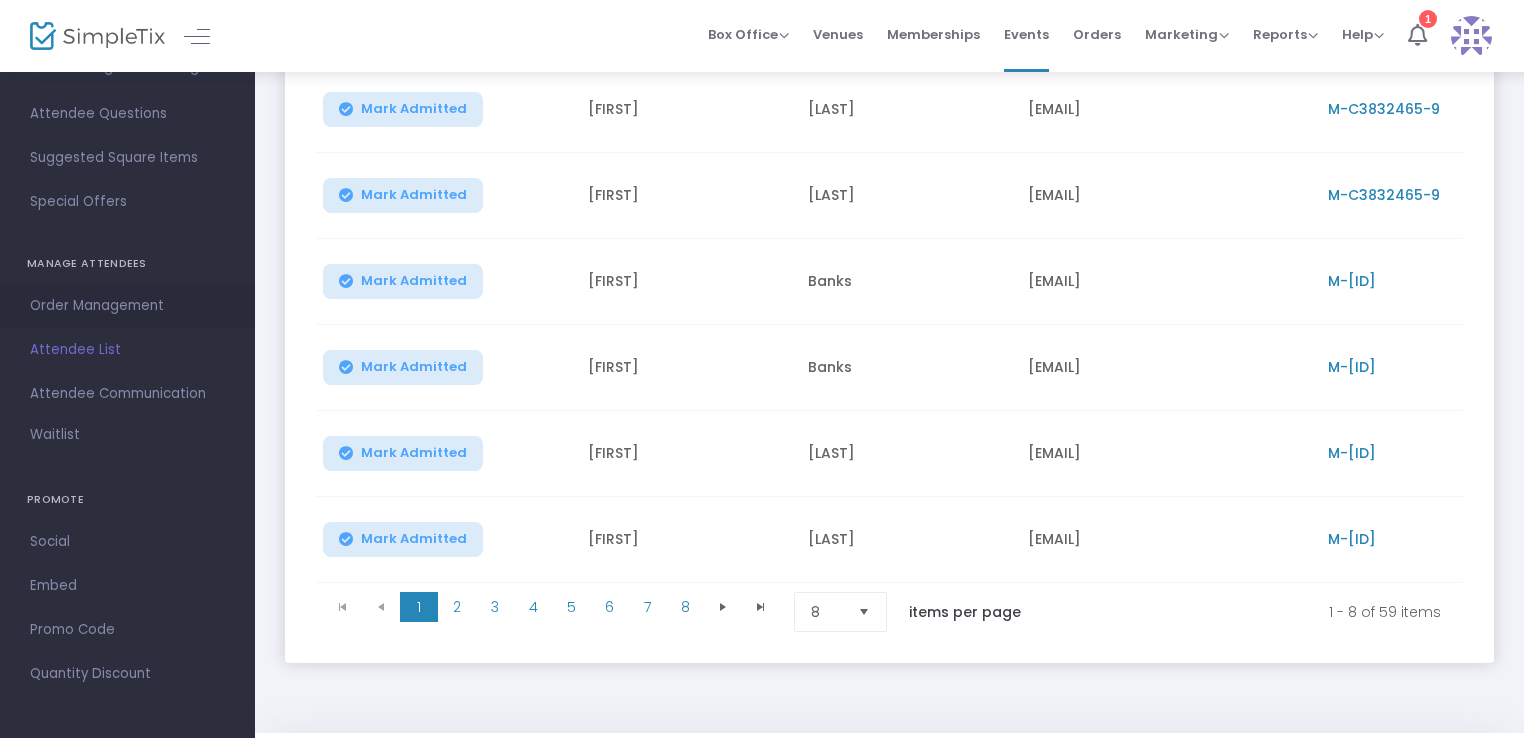 click on "Order Management" at bounding box center [127, 306] 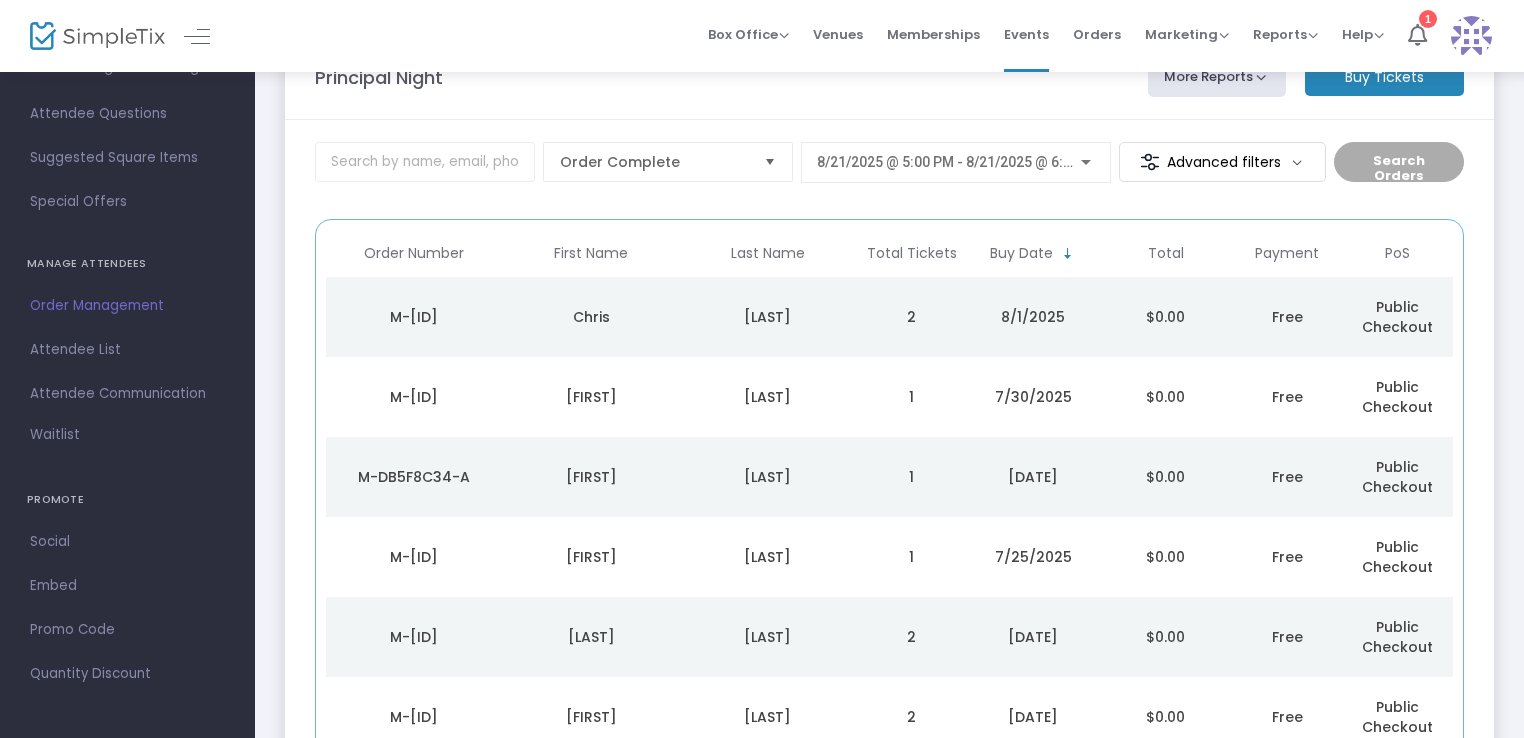 scroll, scrollTop: 100, scrollLeft: 0, axis: vertical 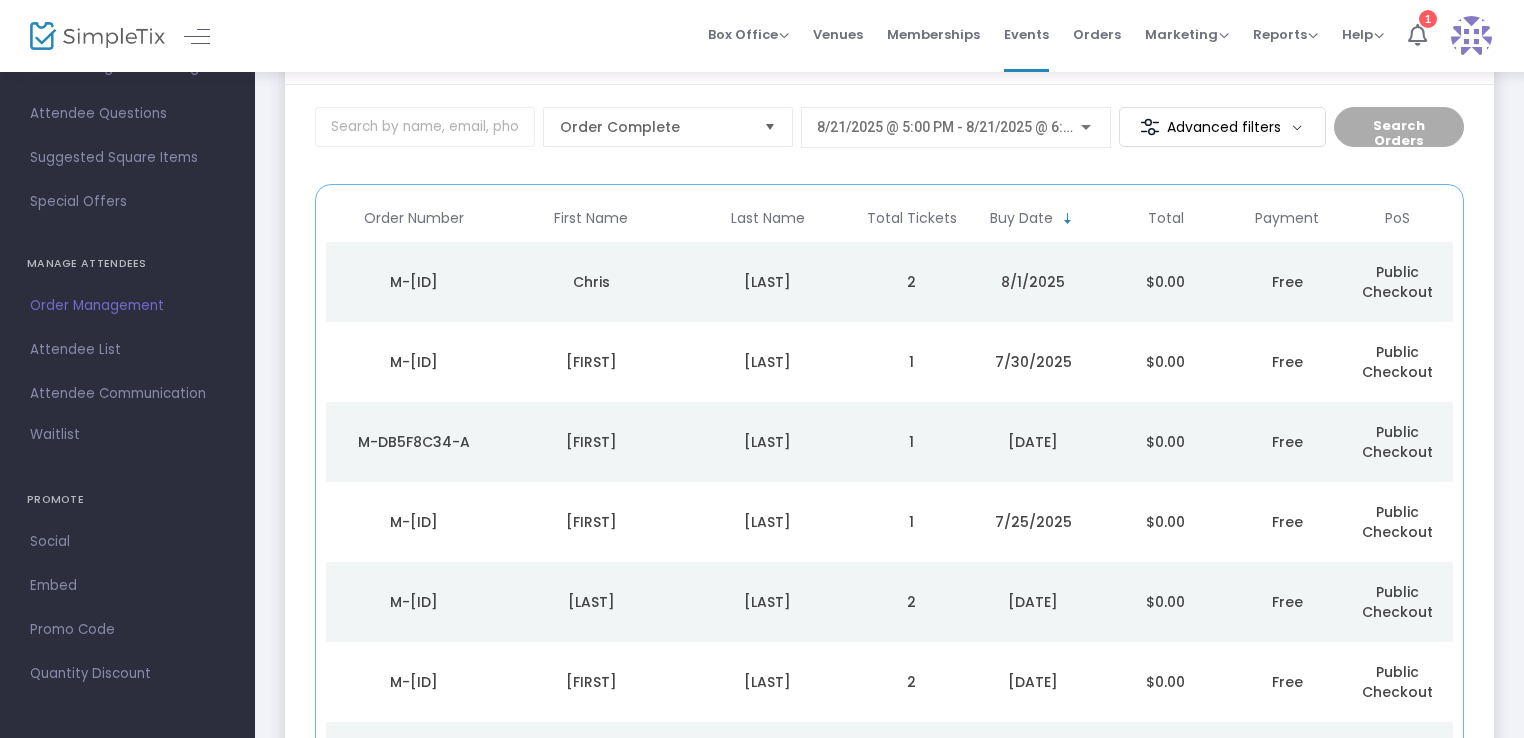 click on "[LAST]" 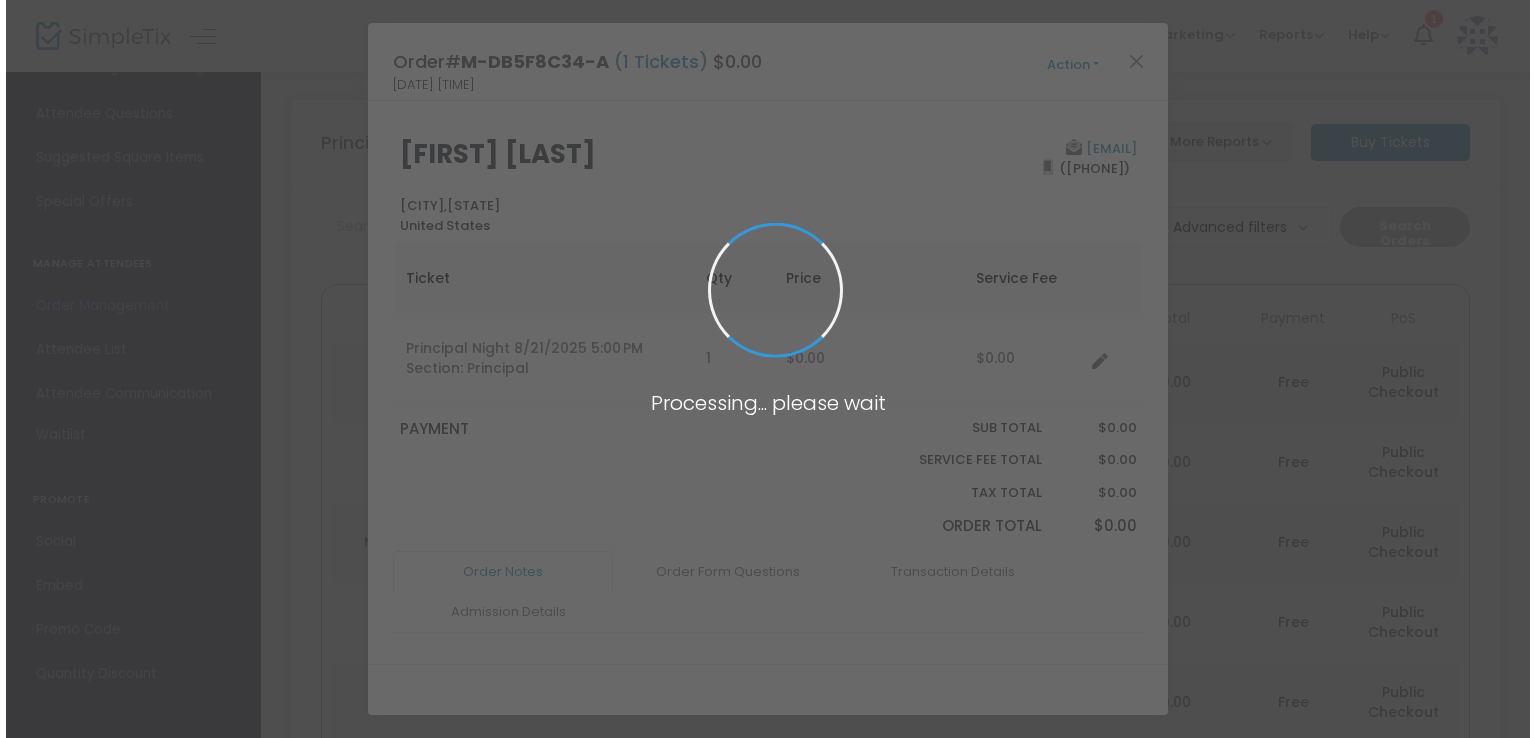scroll, scrollTop: 0, scrollLeft: 0, axis: both 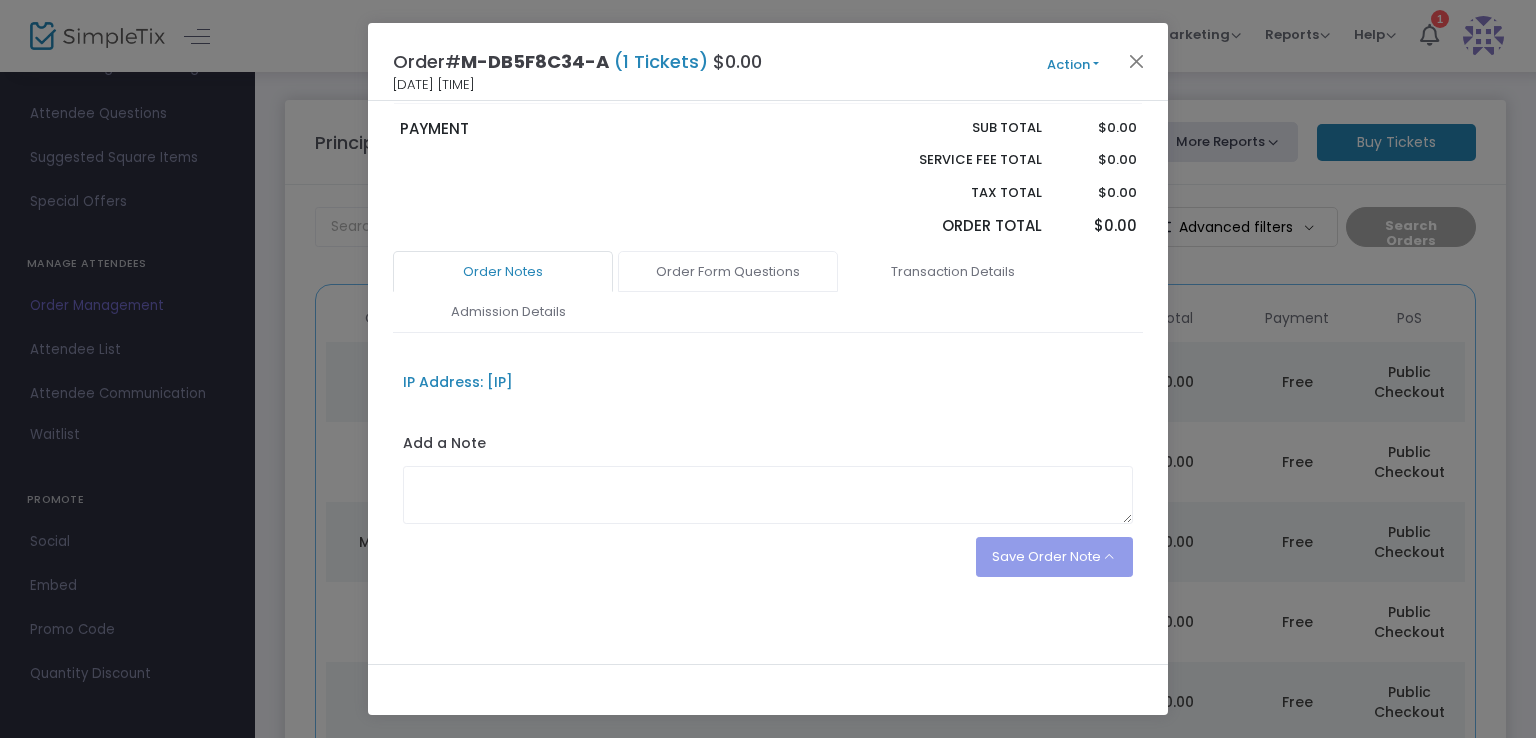 click on "Order Form Questions" at bounding box center [728, 272] 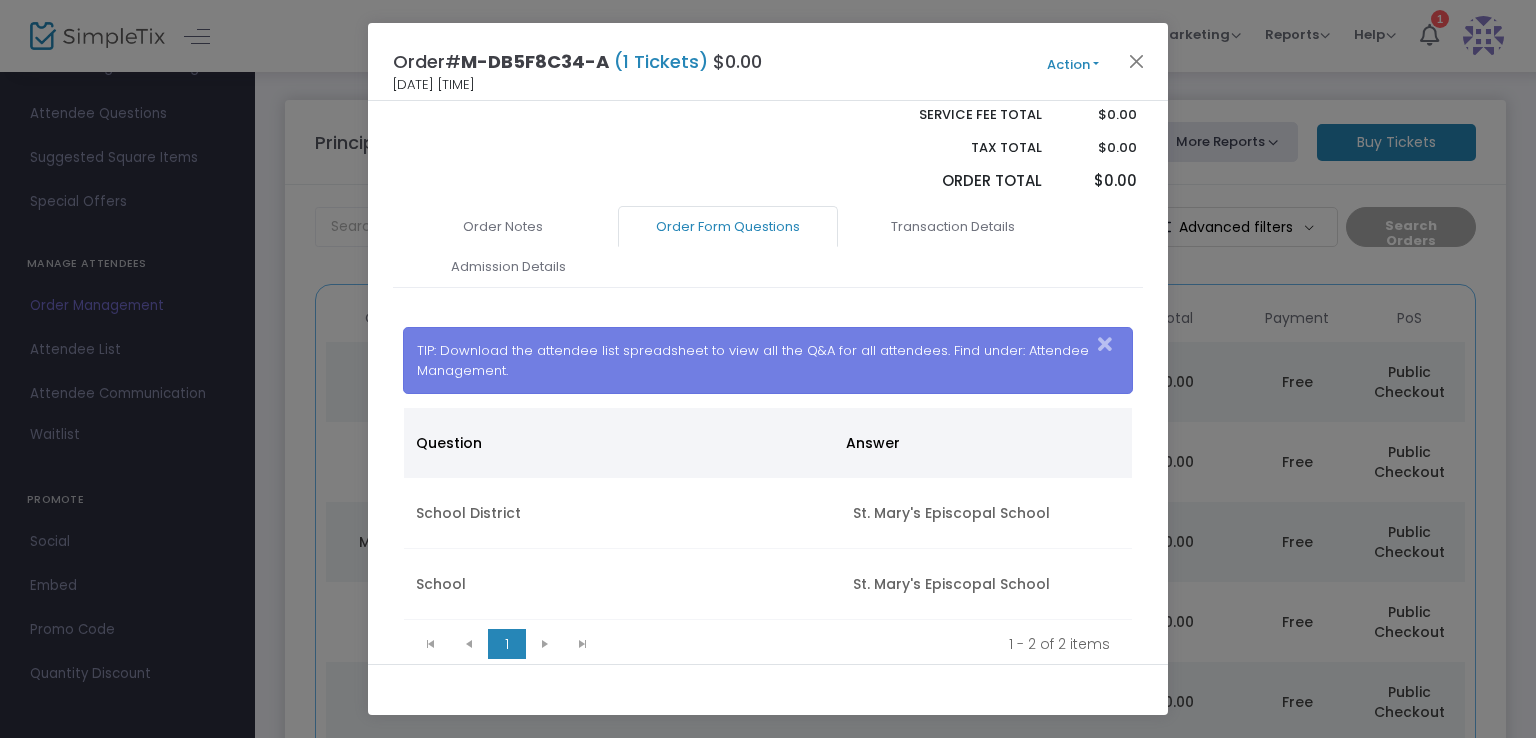 scroll, scrollTop: 415, scrollLeft: 0, axis: vertical 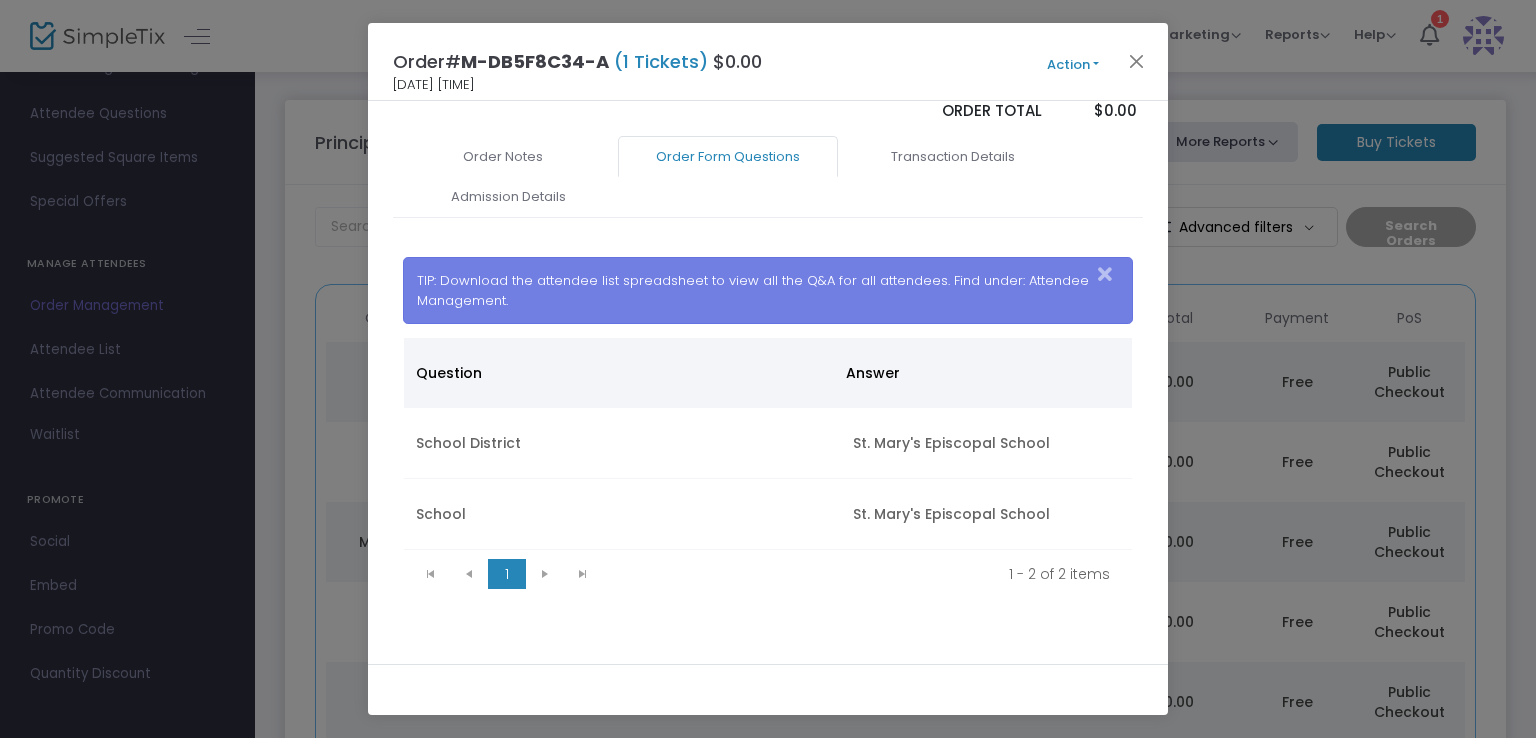 click on "Order#  M-DB5F8C34-A  (1 Tickets)  $0.00    7/26/2025 2:53 PM   Action  Mark Admitted Edit Order Edit Attendee Details Add Another Ticket Print Order Summary View e-Tickets  Send e-Tickets & Receipt  Modify Order Get Change Time Link Cancel Order (No Refund) [FIRST] [LAST]    [CITY],  [STATE] [ZIP]   United States  [EMAIL]  [PHONE]  Ticket Qty Price Service Fee Principal Night  8/21/2025 5:00​PM Section: Principal  1  $0.00    $0.00   PAYMENT Sub total Service Fee Total Tax Total Order Total $0.00  $0.00  $0.00  $0.00  Order Notes Order Form Questions Transaction Details Admission Details  IP Address: 76.198.181.79  Add a Note  Save Order Note   Save on eTicket   Save as an order note   TIP: Download the attendee list spreadsheet to view all the Q&A for all attendees. Find under: Attendee Management.  Question Answer School District St. Mary's Episcopal School School St. Mary's Episcopal School  1   1  1 - 2 of 2 items #: 10479166 Created On: Transaction Type: Free Amount: :" 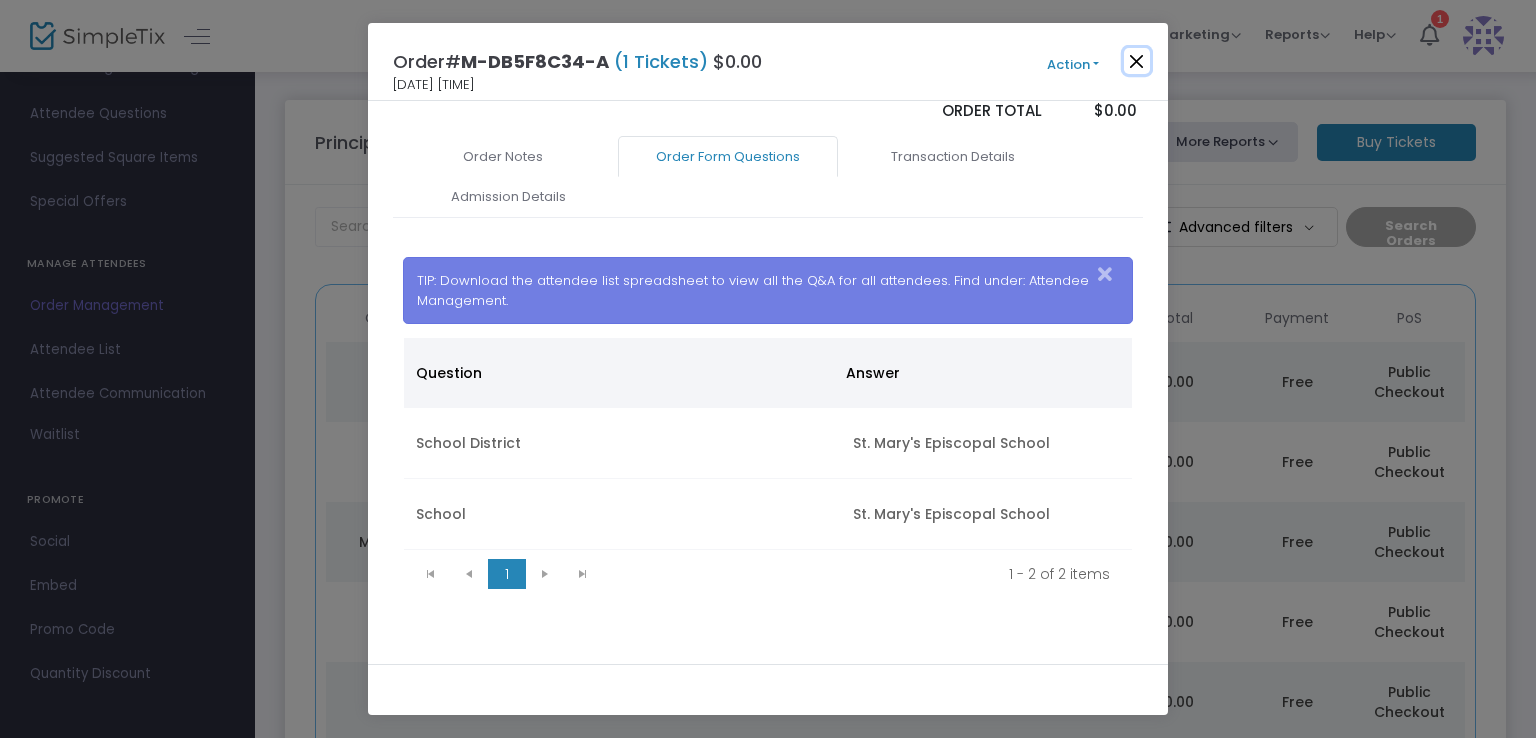 click 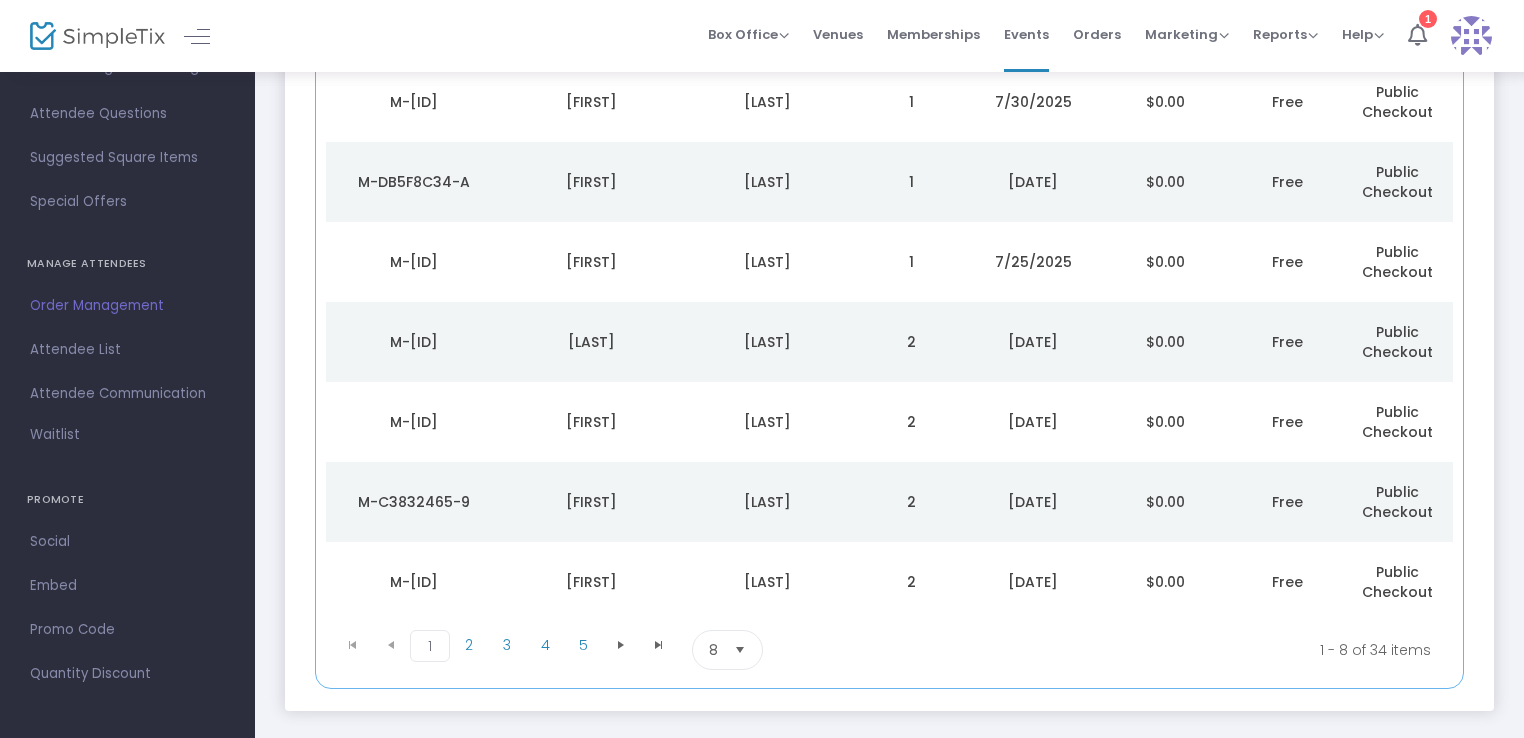 scroll, scrollTop: 463, scrollLeft: 0, axis: vertical 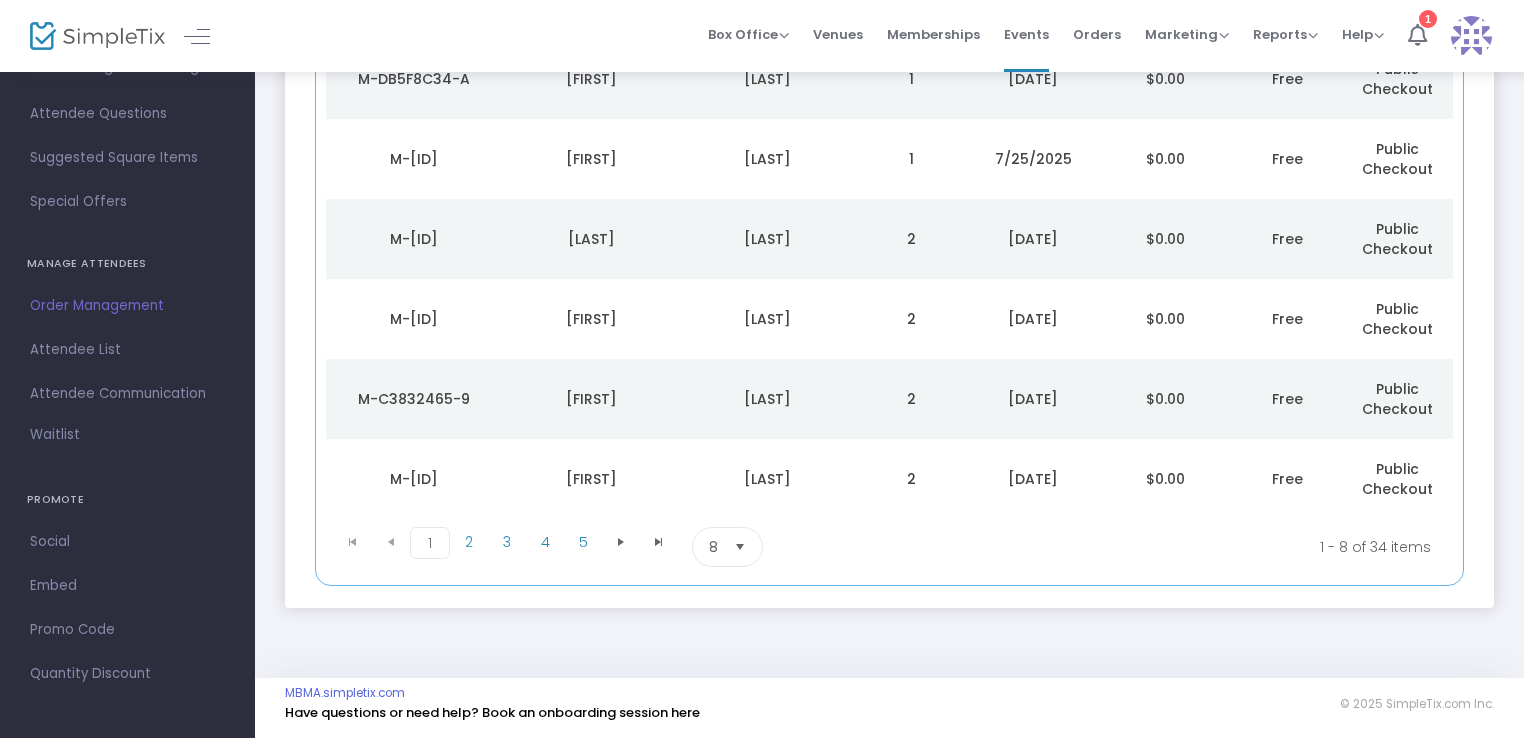 click on "[LAST]" 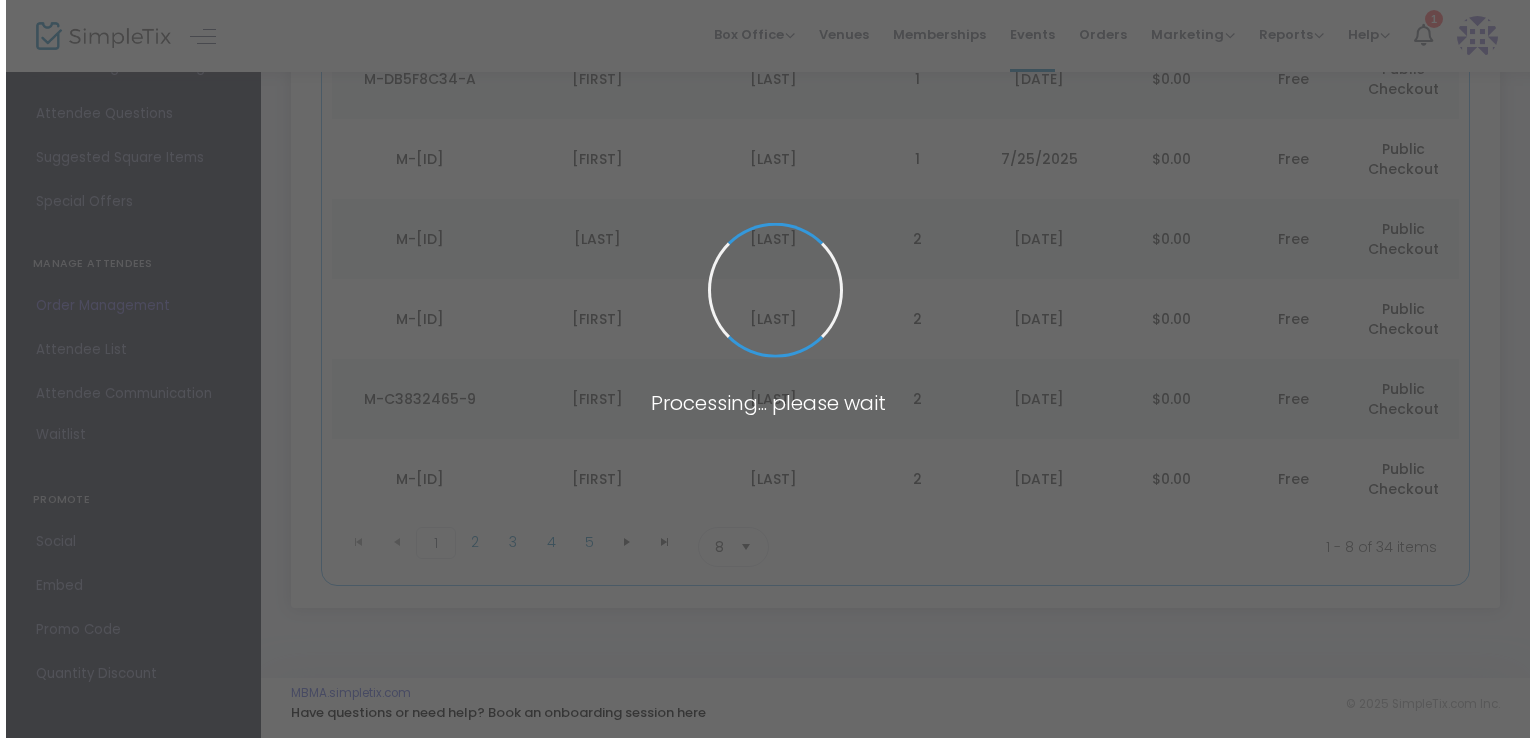 scroll, scrollTop: 0, scrollLeft: 0, axis: both 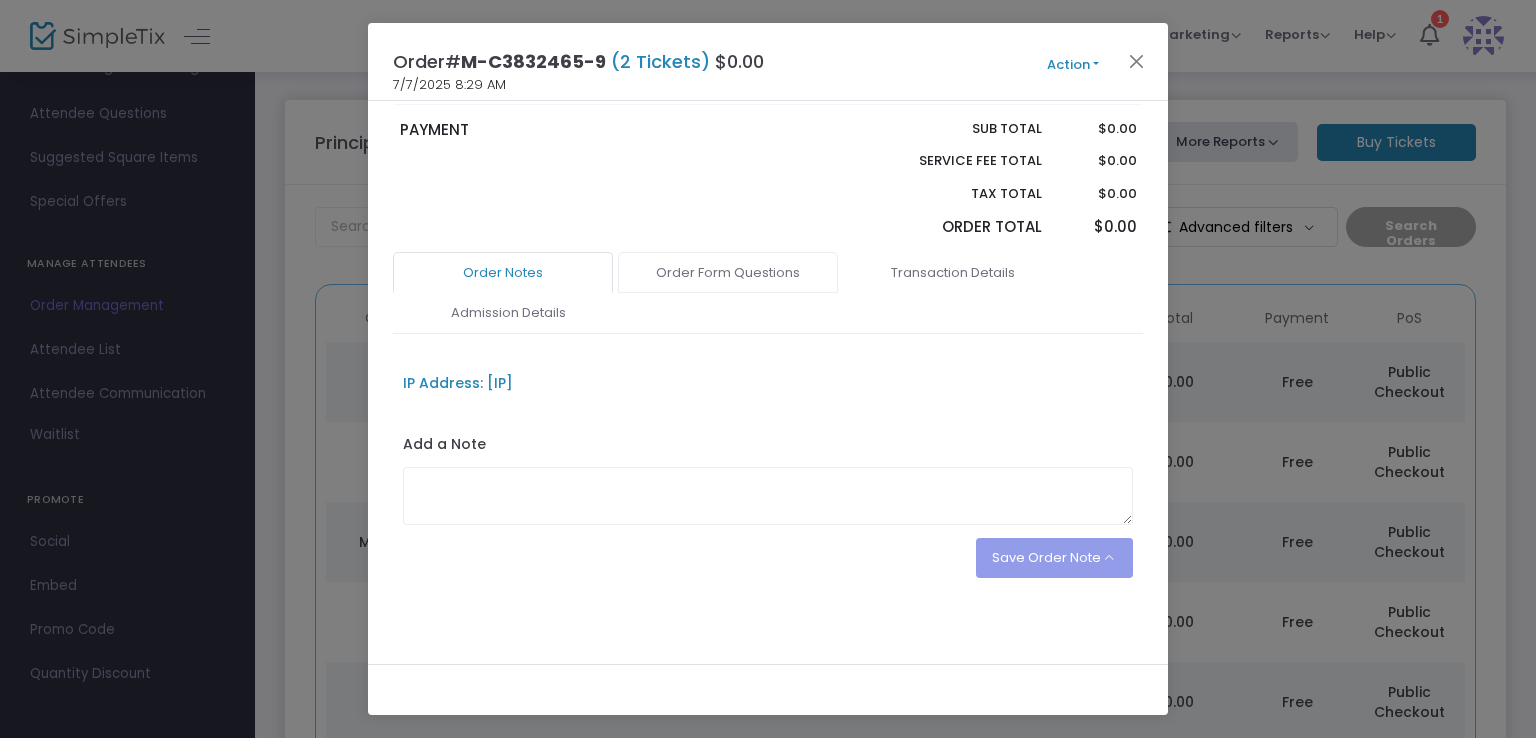 click on "PAYMENT" 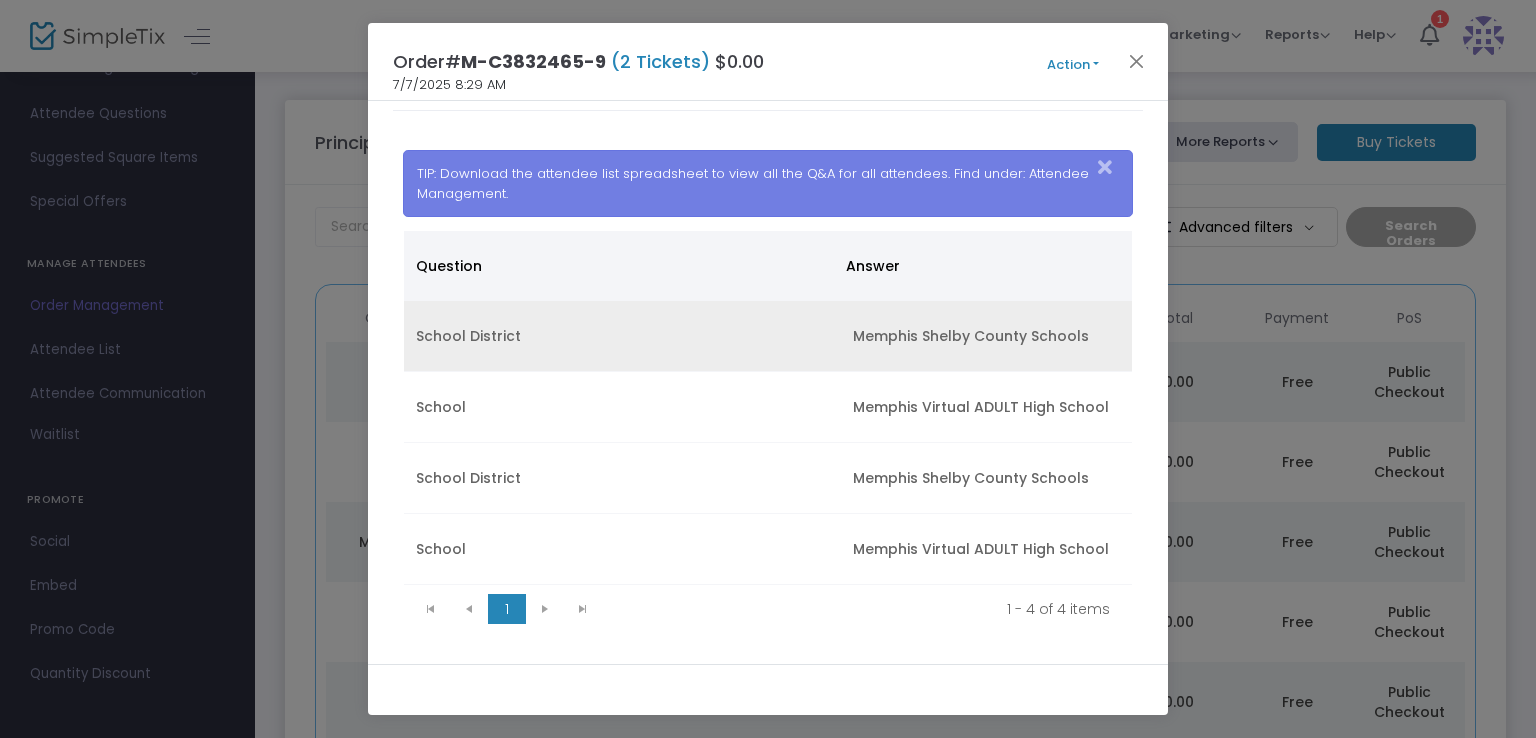 scroll, scrollTop: 648, scrollLeft: 0, axis: vertical 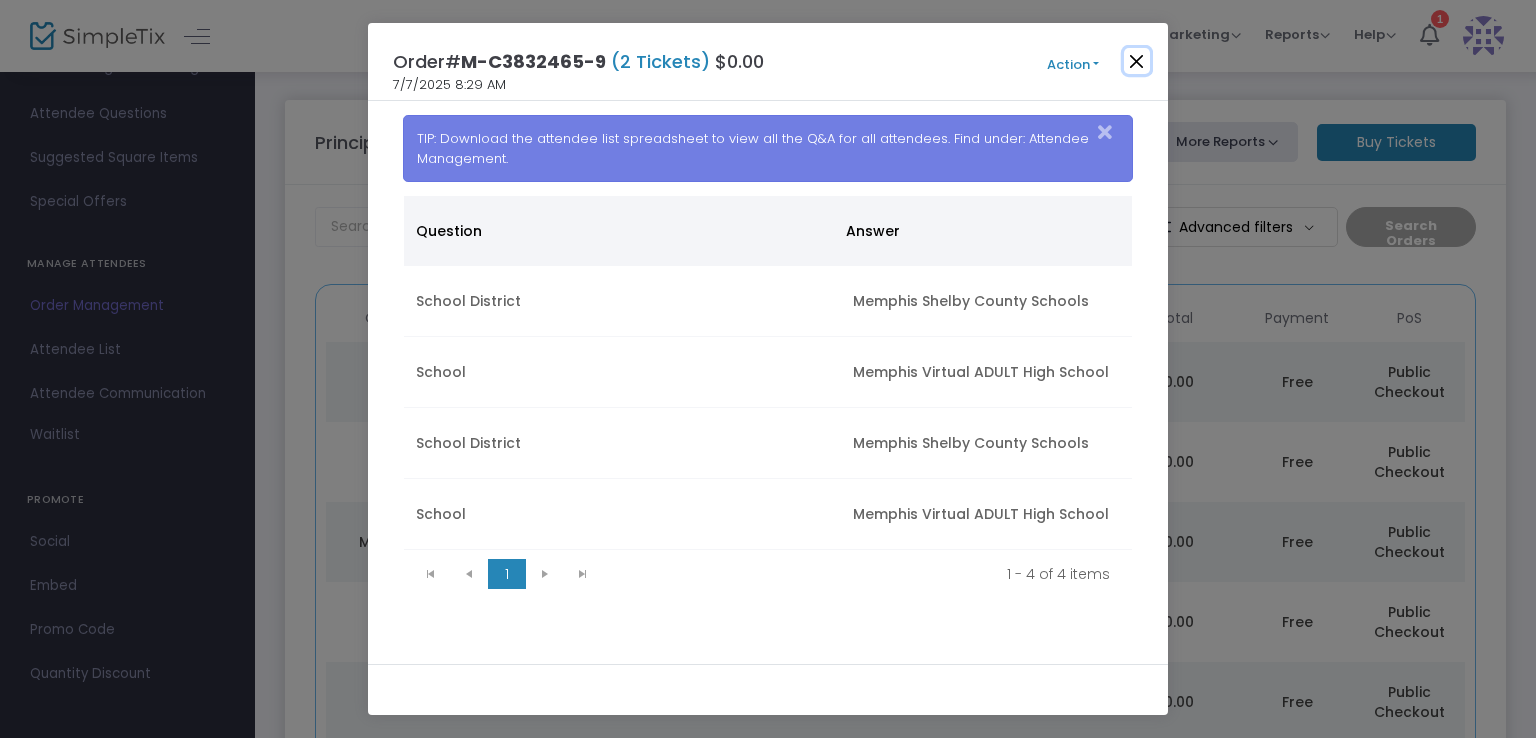 click 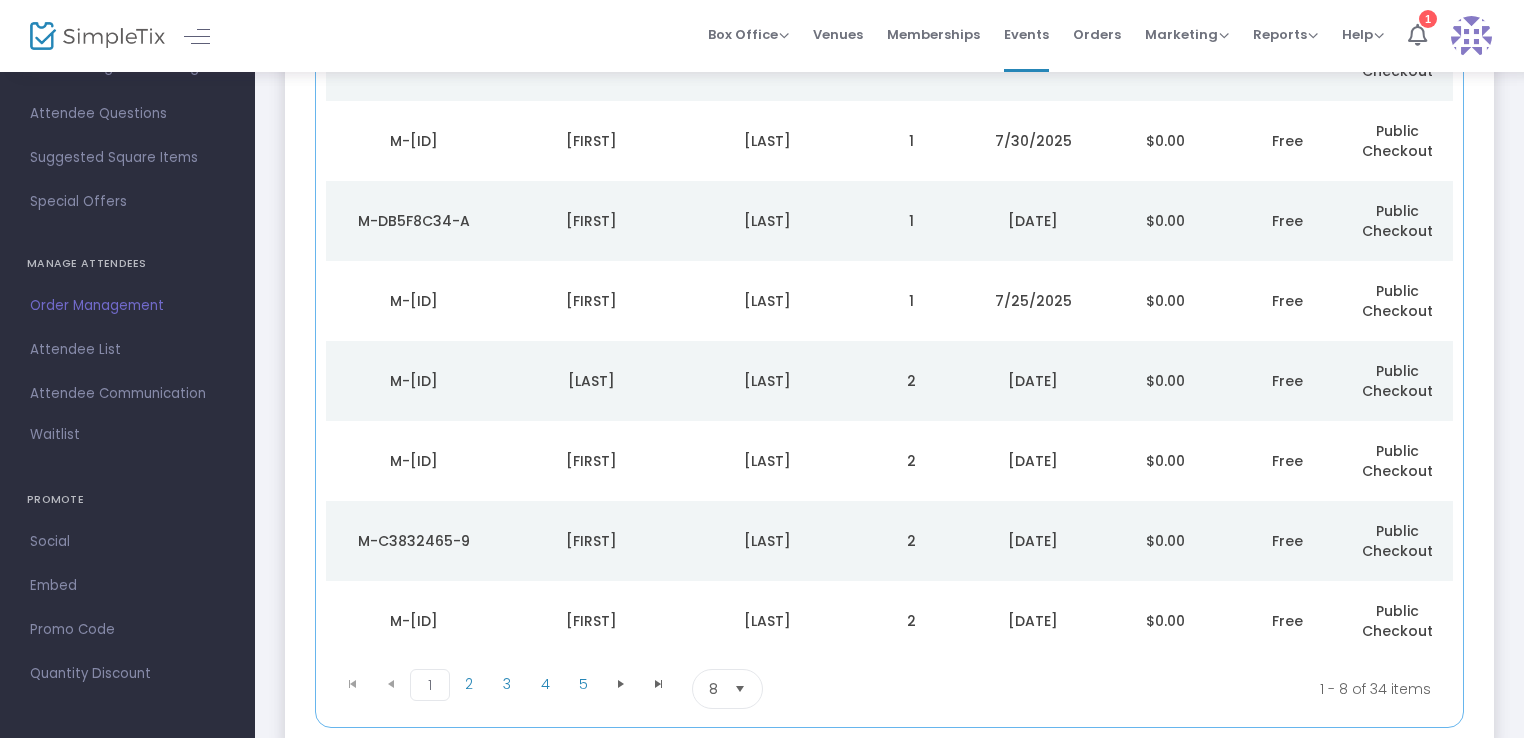 scroll, scrollTop: 444, scrollLeft: 0, axis: vertical 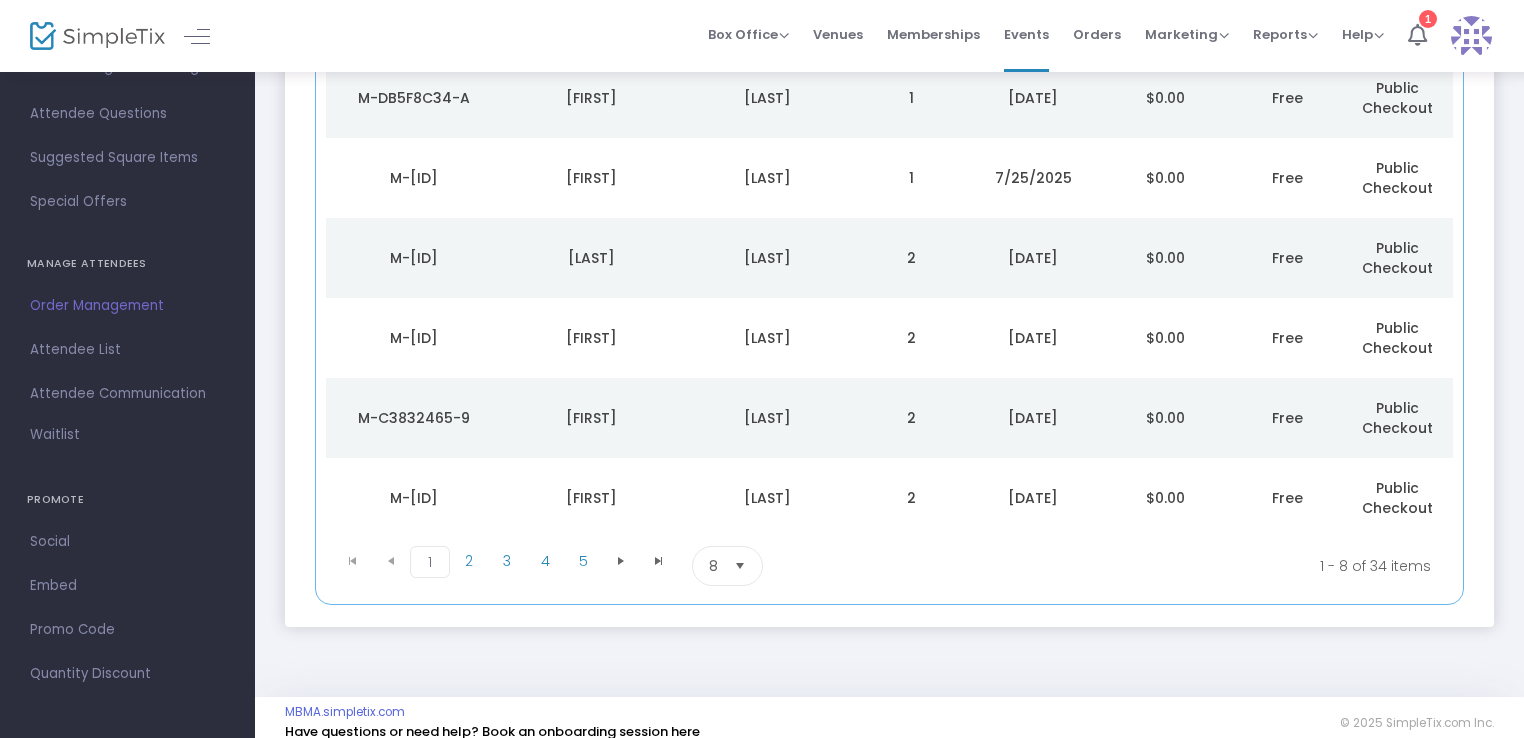 click on "[LAST]" 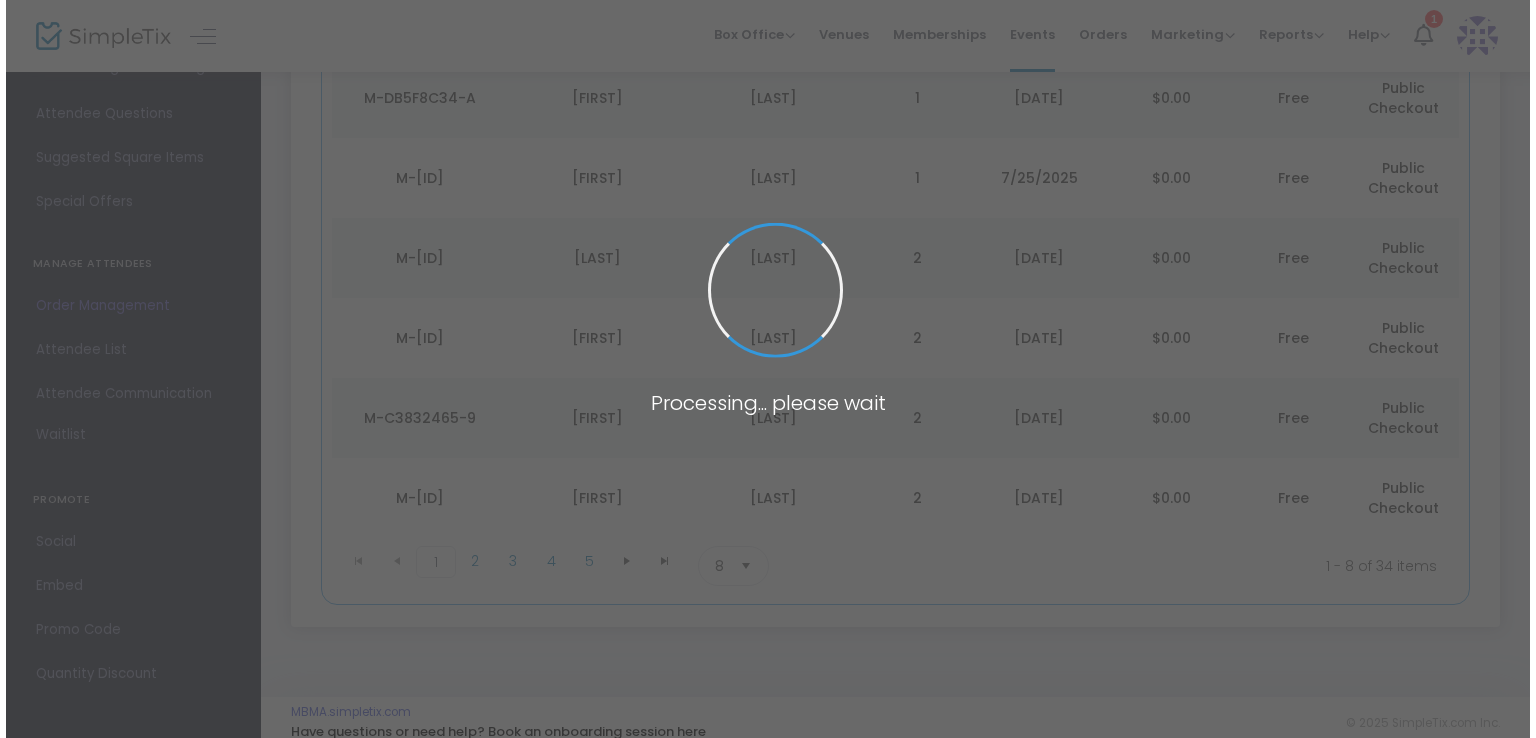 scroll, scrollTop: 0, scrollLeft: 0, axis: both 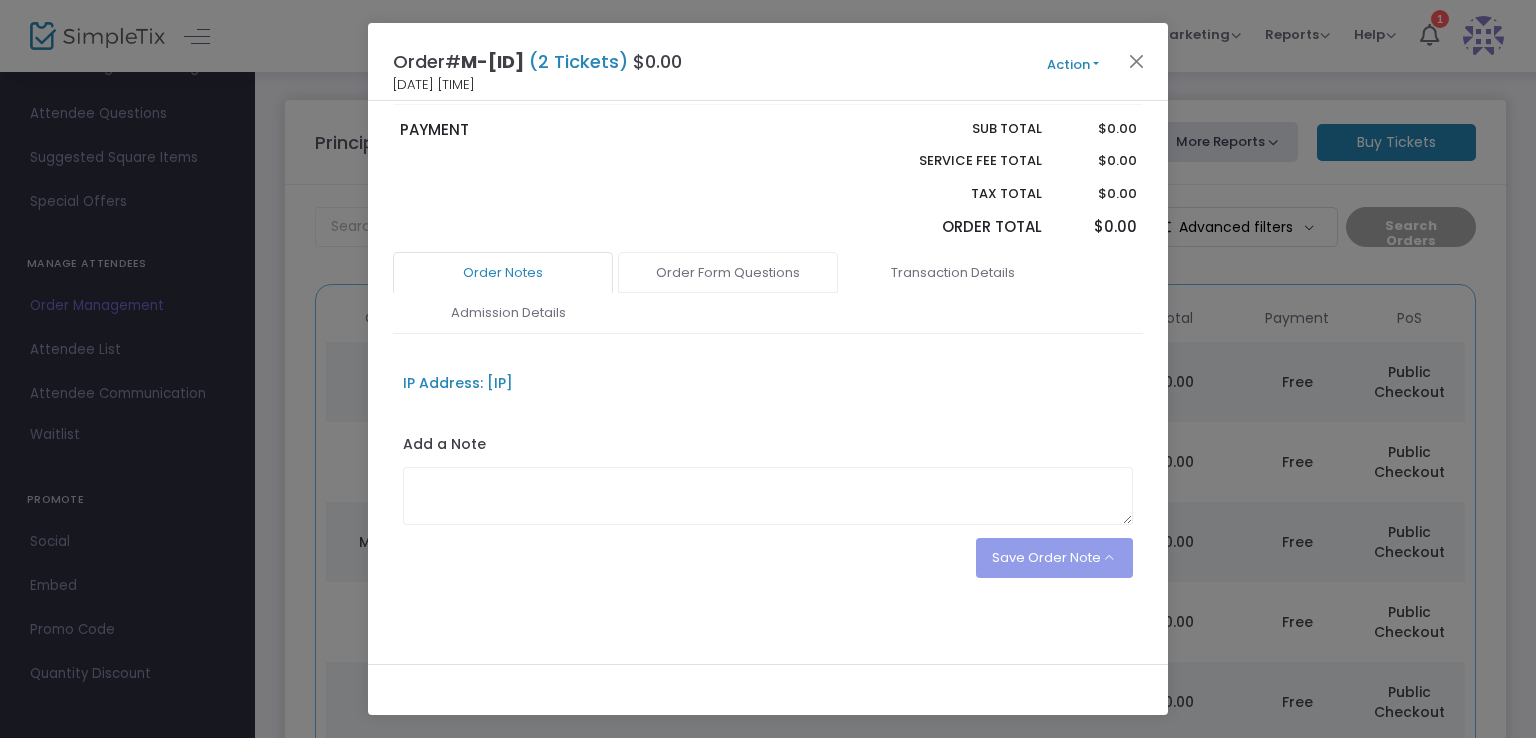 click on "Order Form Questions" at bounding box center (728, 273) 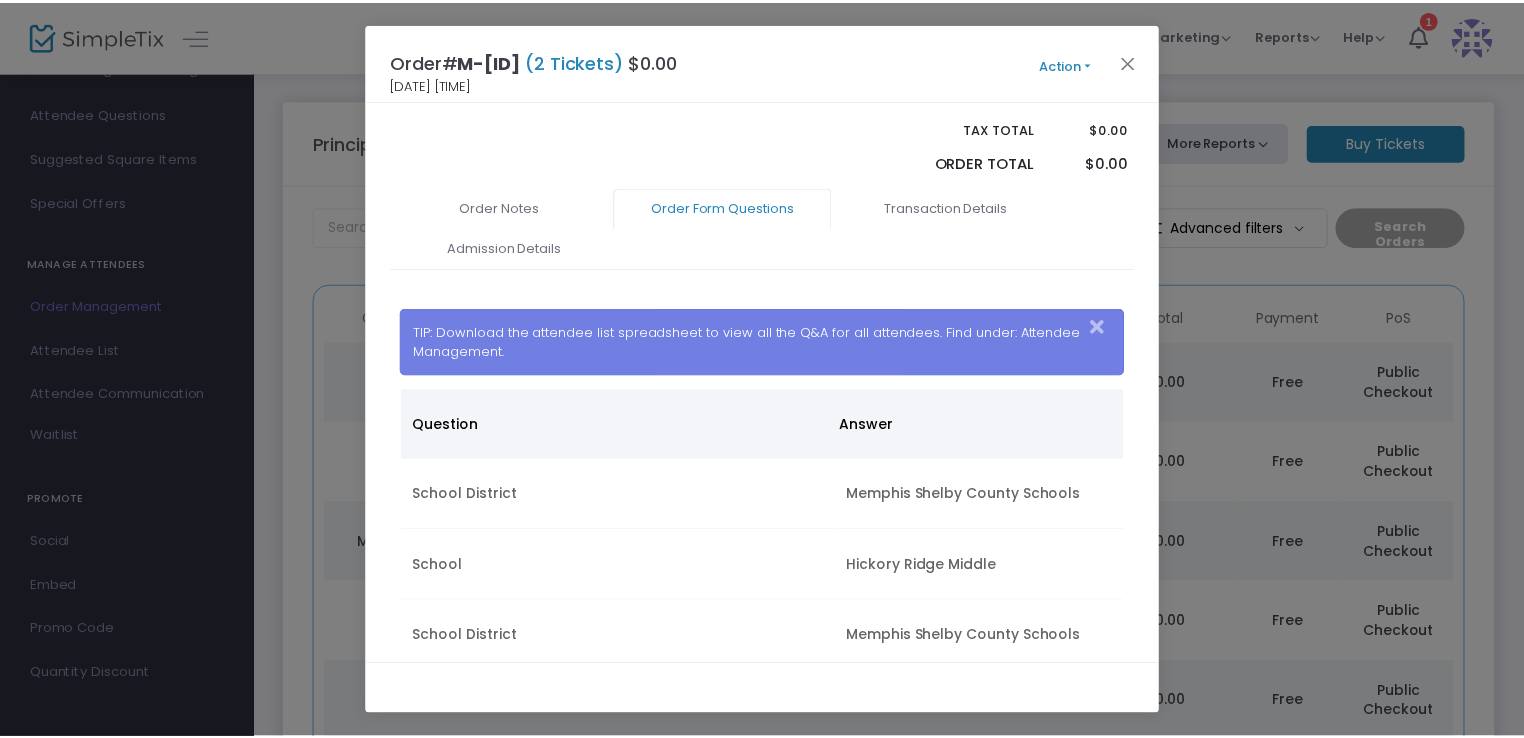scroll, scrollTop: 590, scrollLeft: 0, axis: vertical 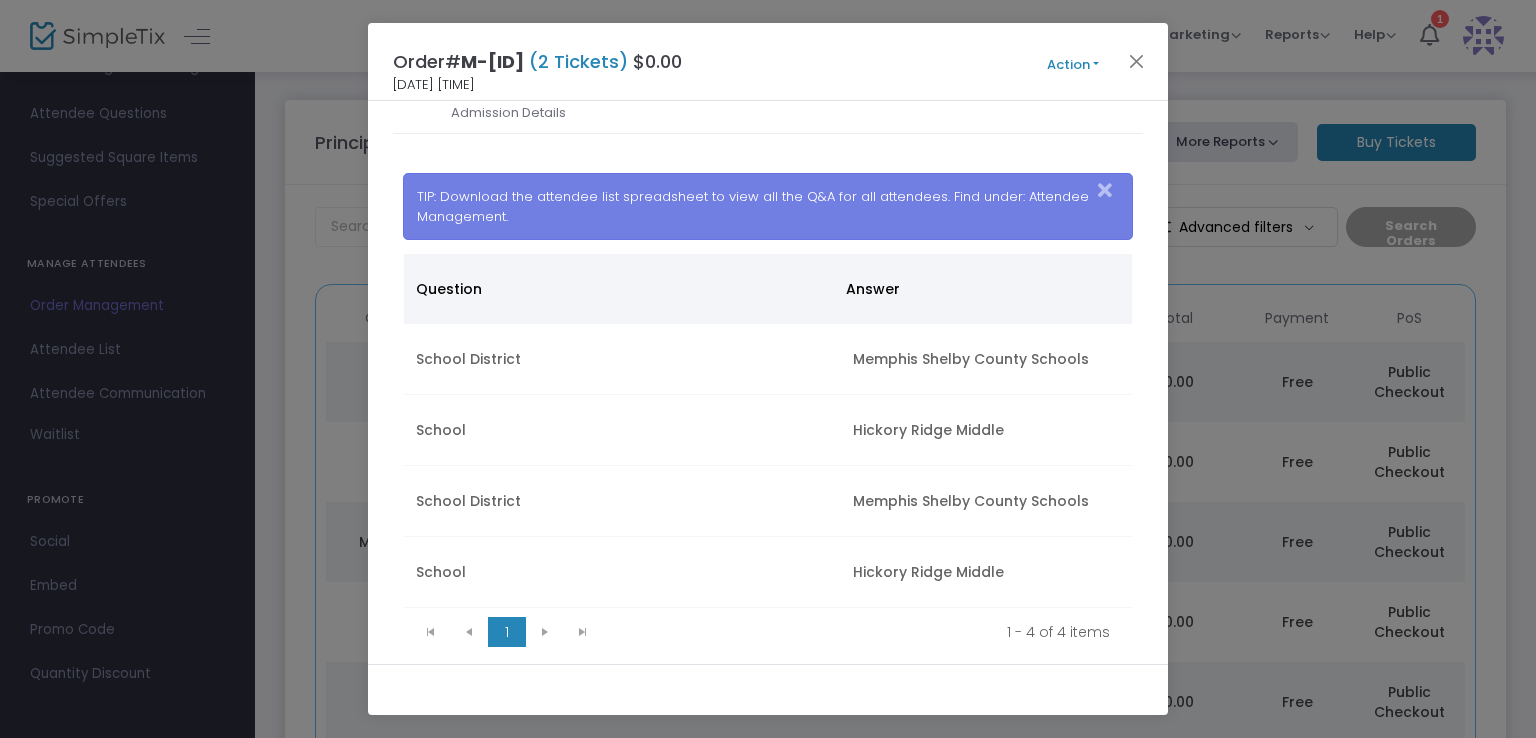 drag, startPoint x: 1128, startPoint y: 77, endPoint x: 1137, endPoint y: 84, distance: 11.401754 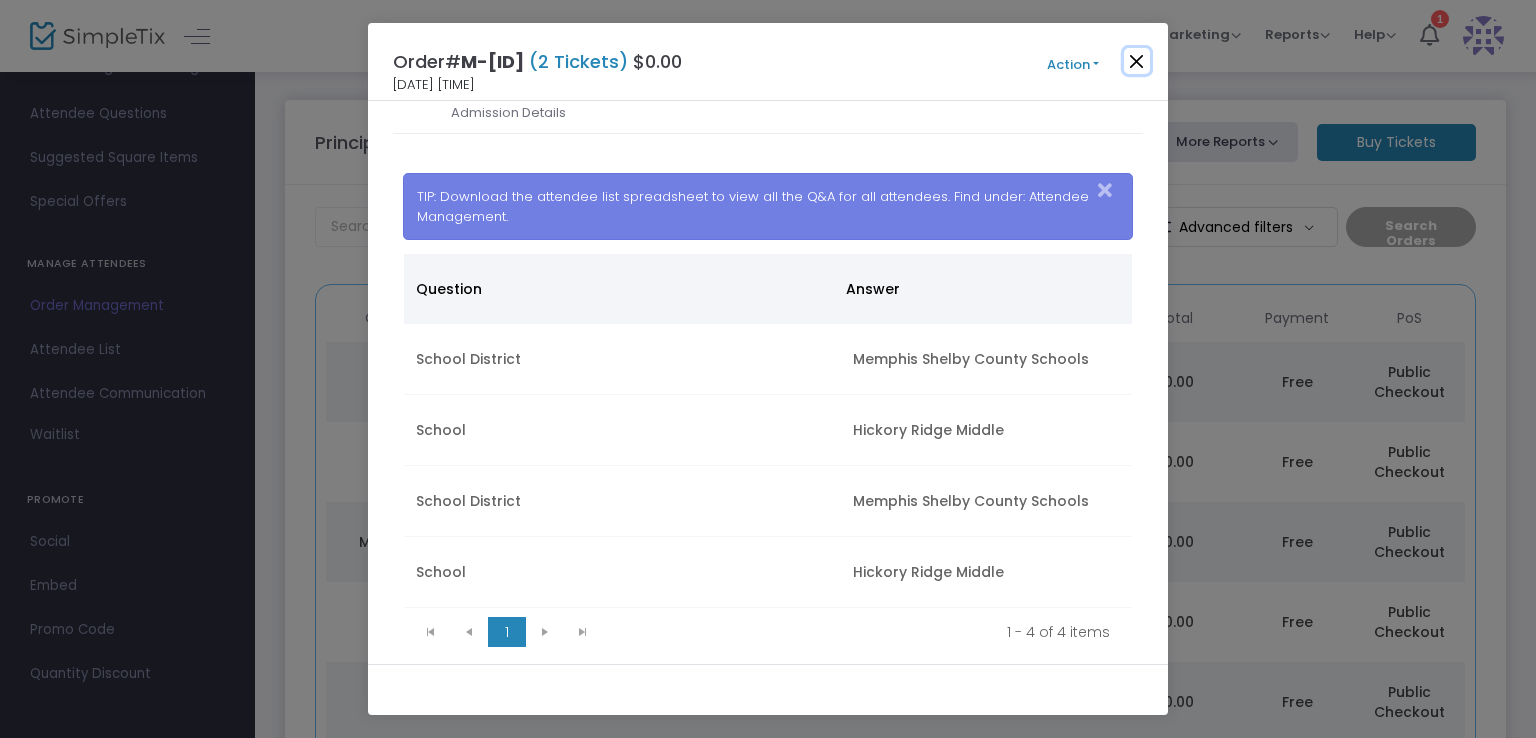 click 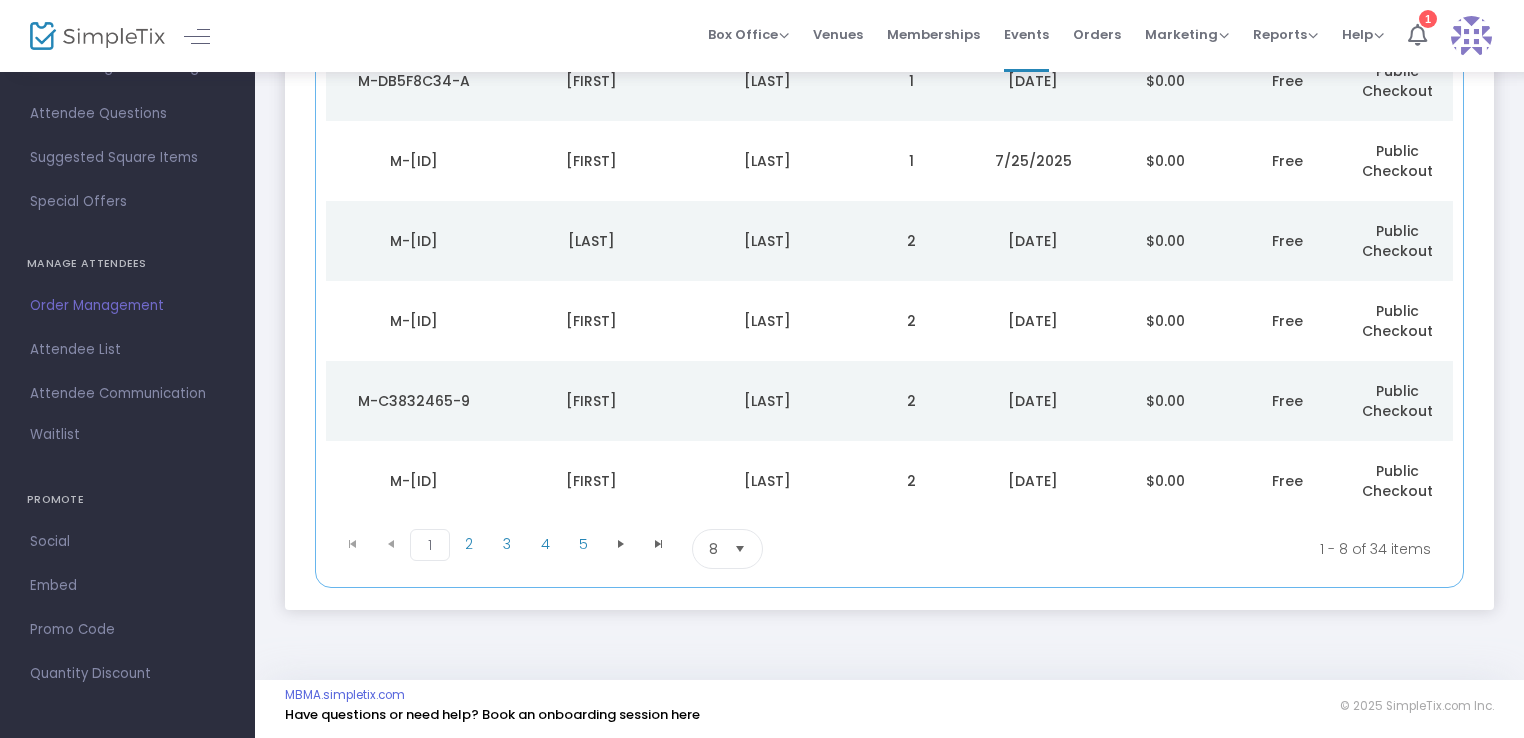 scroll, scrollTop: 463, scrollLeft: 0, axis: vertical 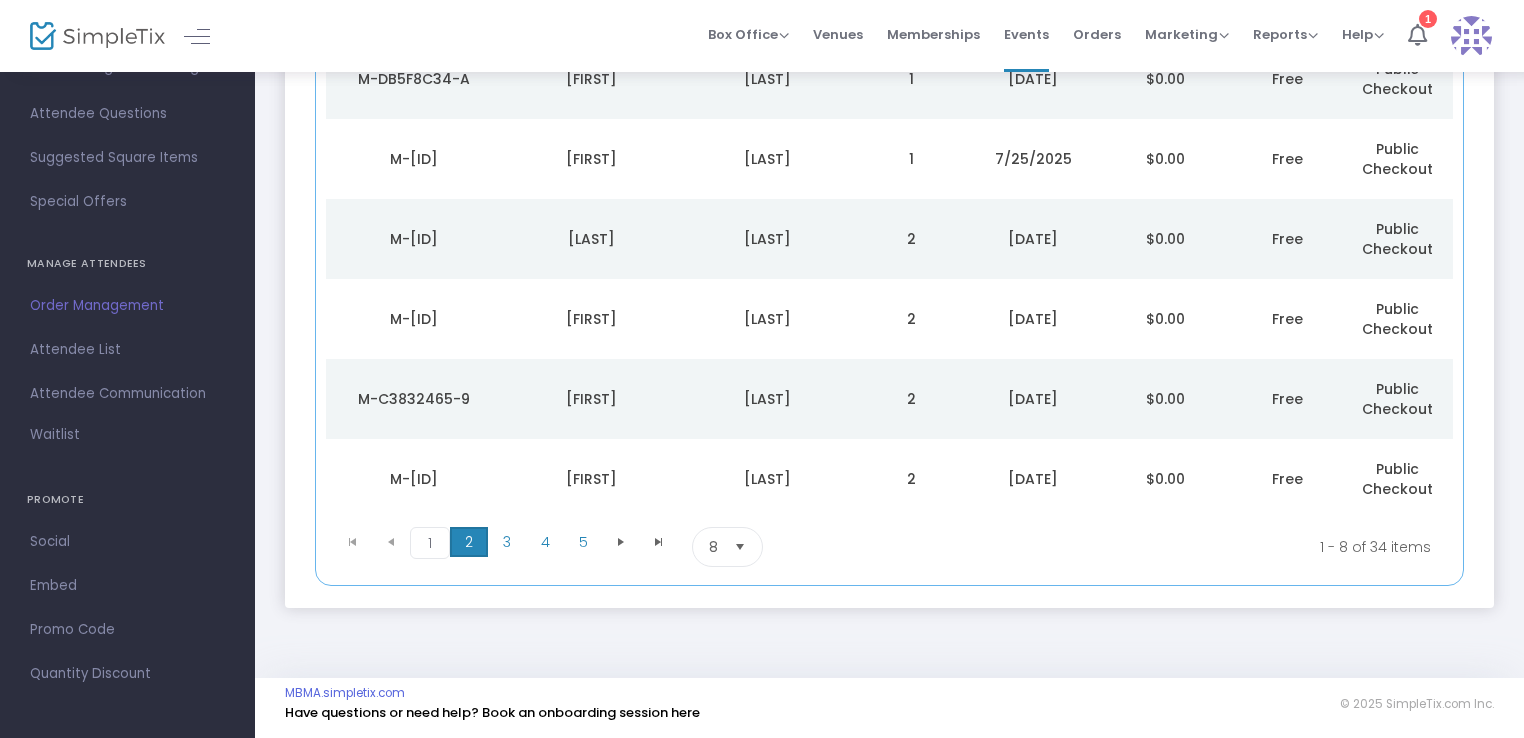 click on "2" 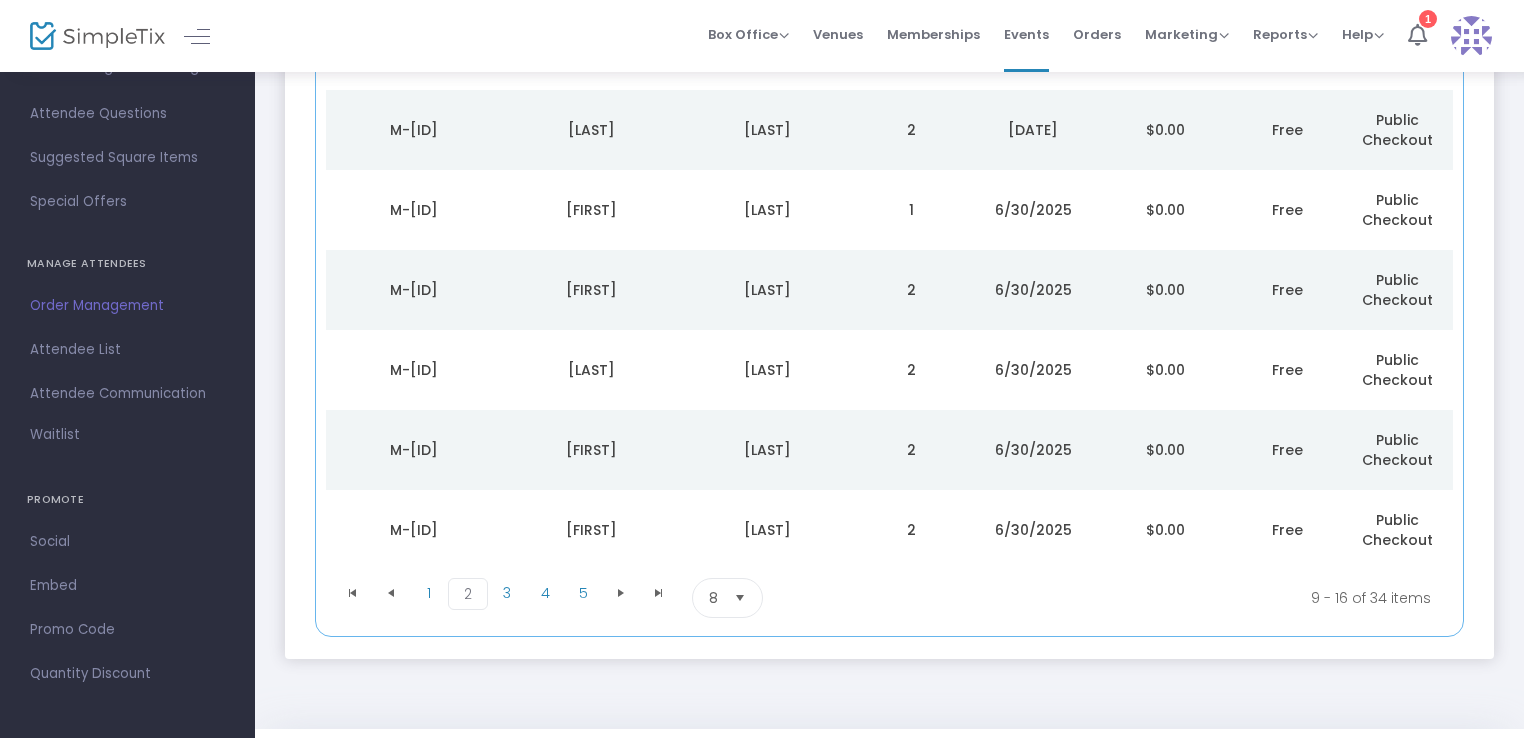 scroll, scrollTop: 363, scrollLeft: 0, axis: vertical 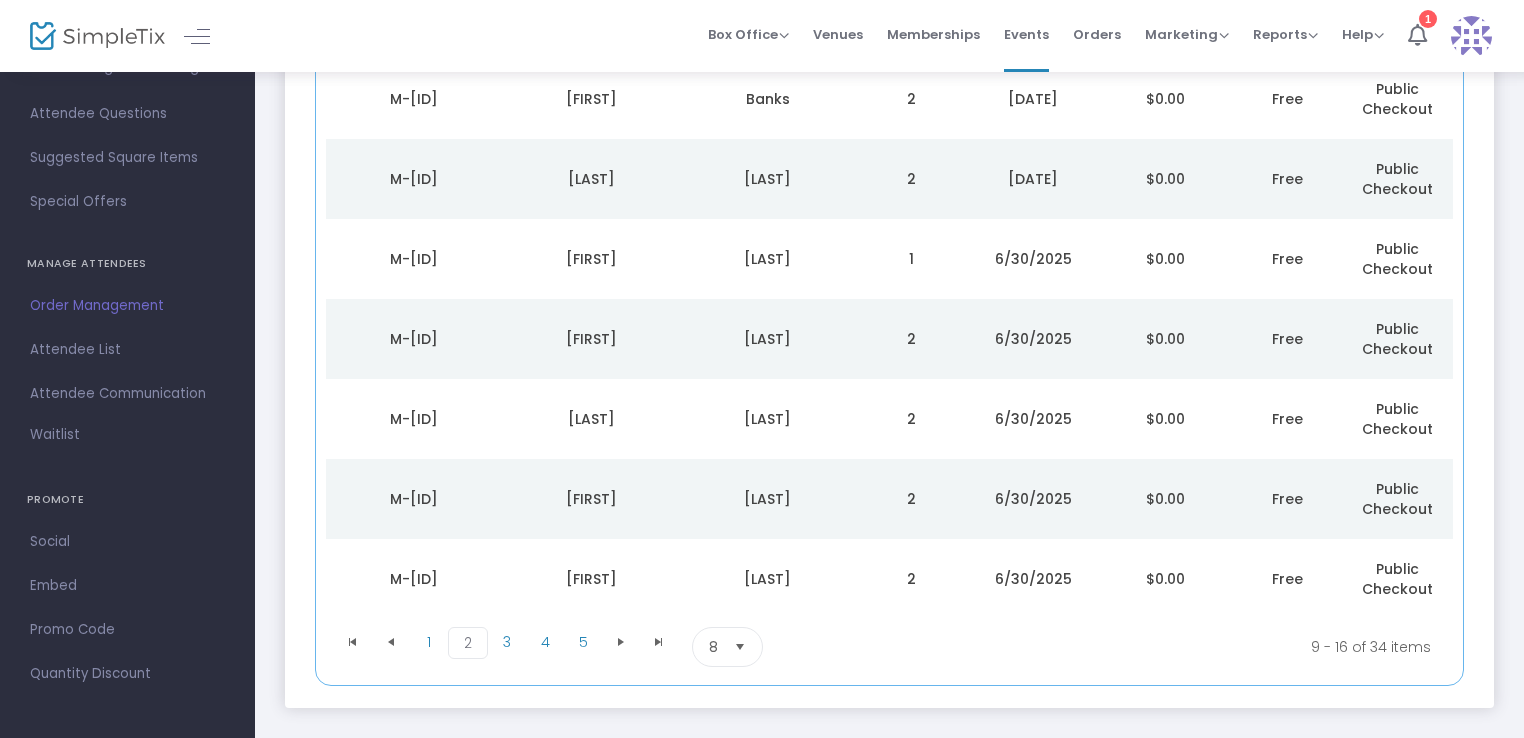 click on "[FIRST]" 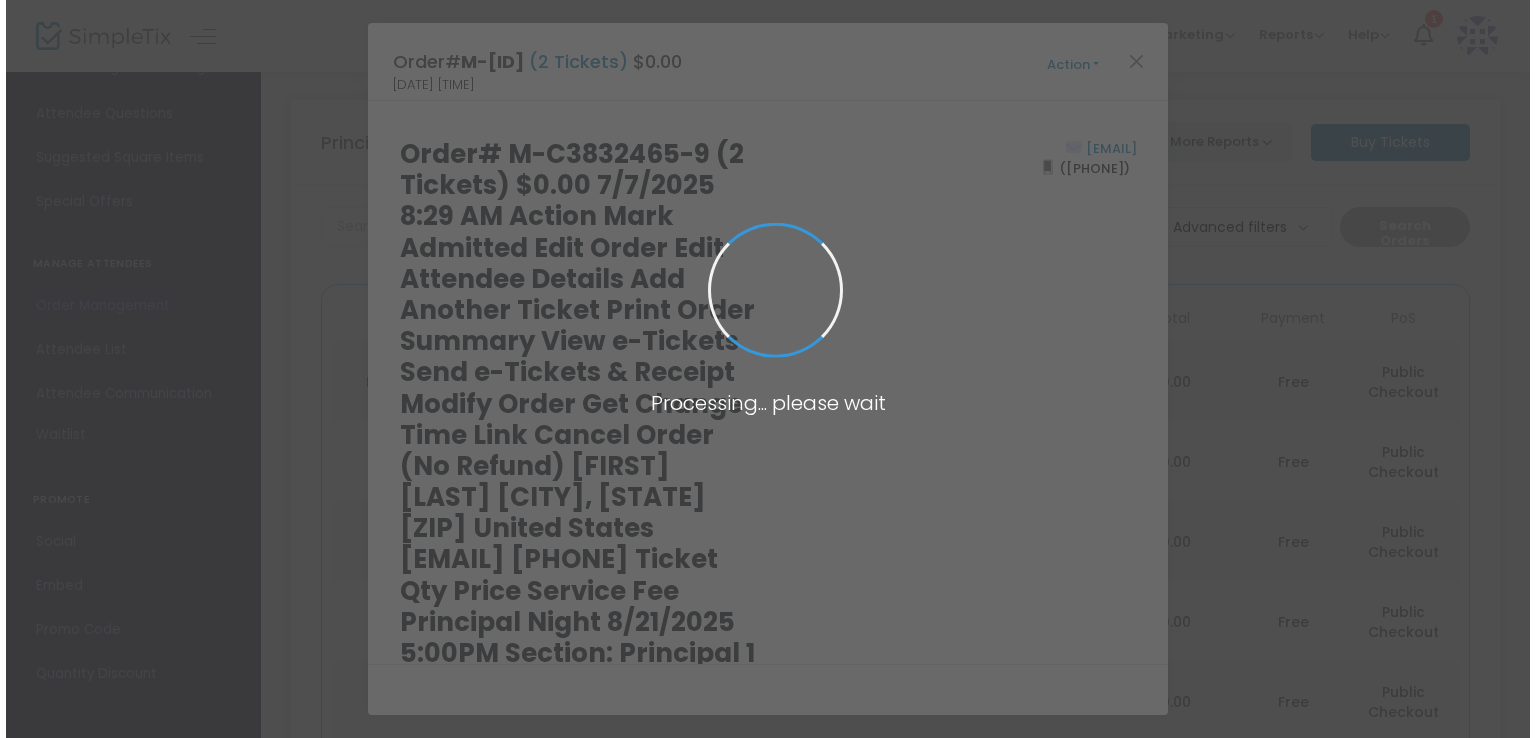 scroll, scrollTop: 0, scrollLeft: 0, axis: both 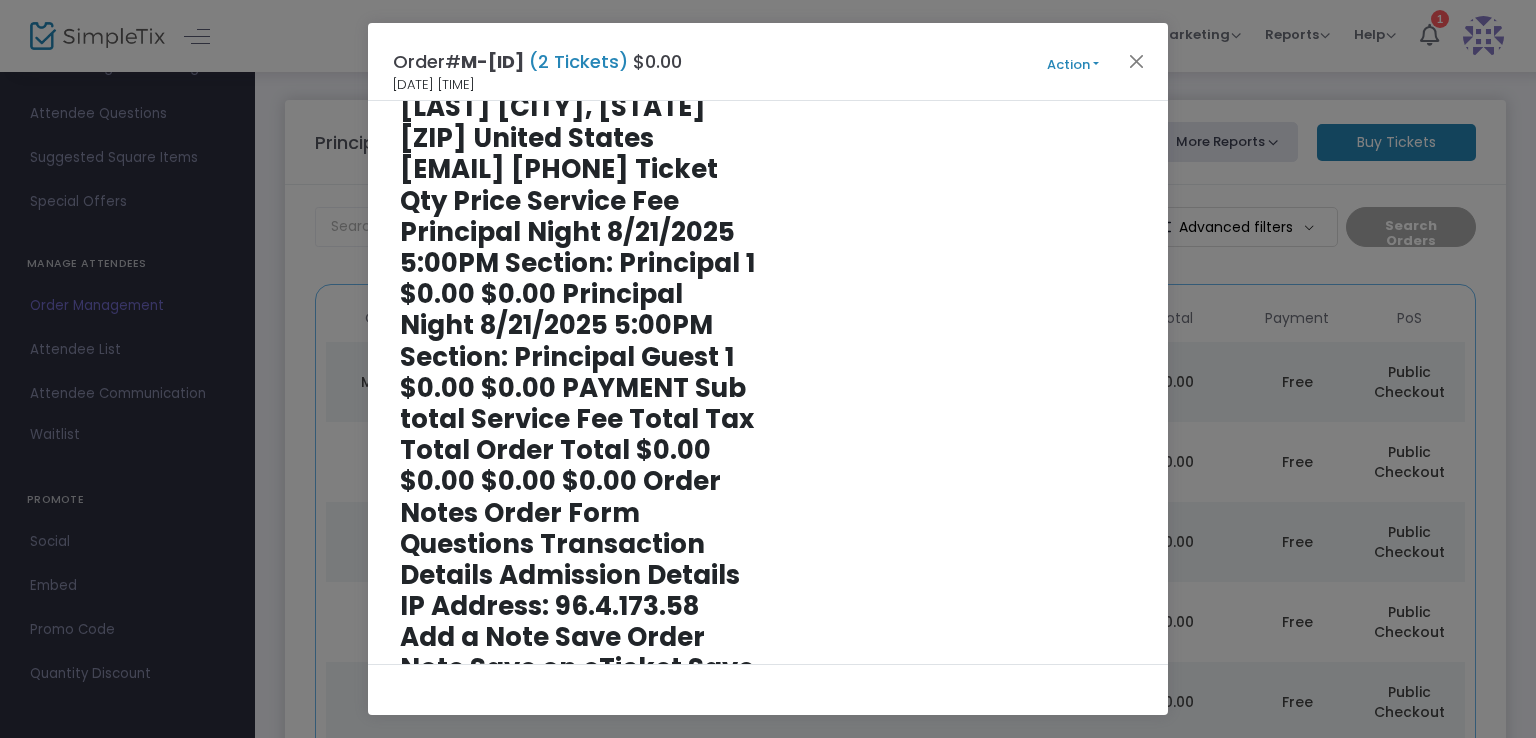 click on "Order Form Questions" at bounding box center [728, 1500] 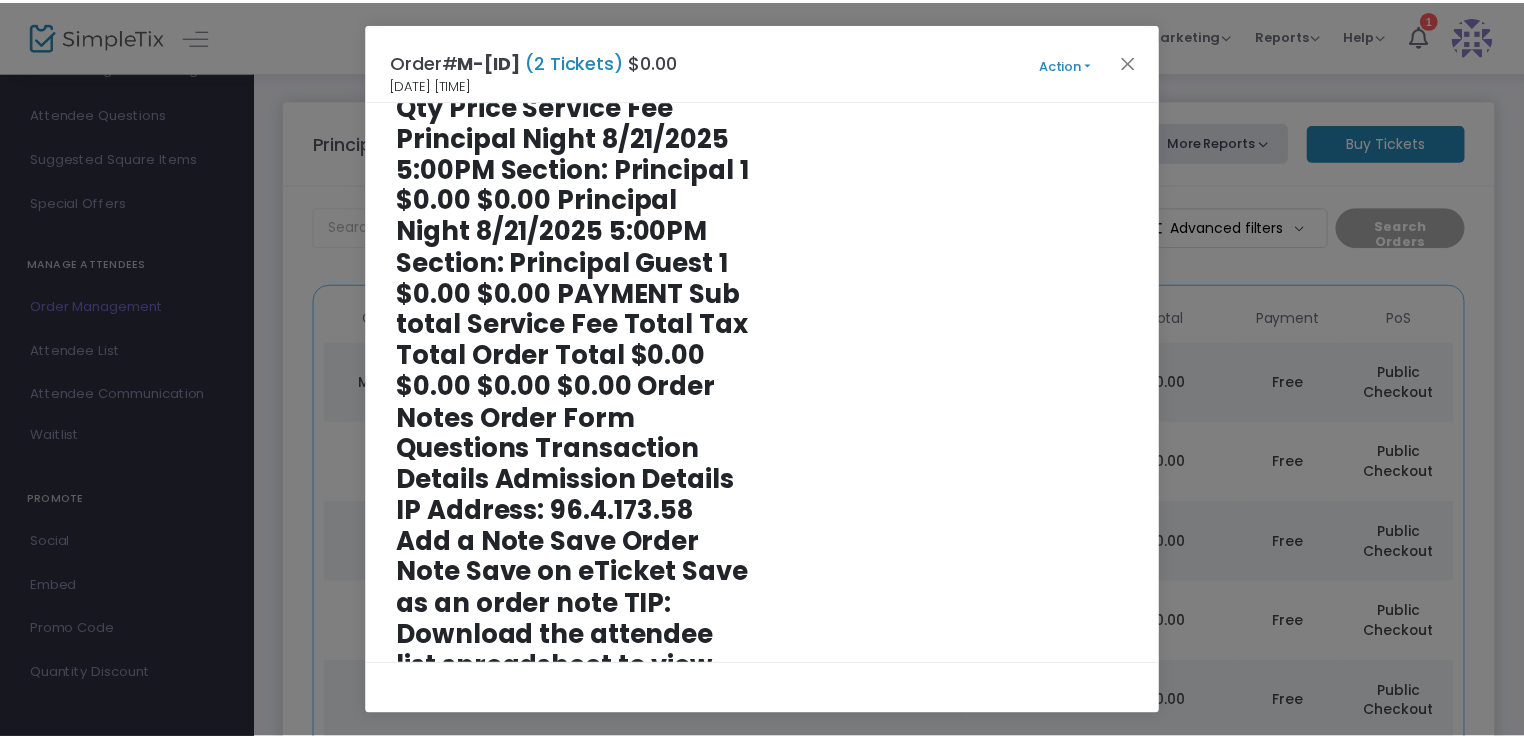 scroll, scrollTop: 648, scrollLeft: 0, axis: vertical 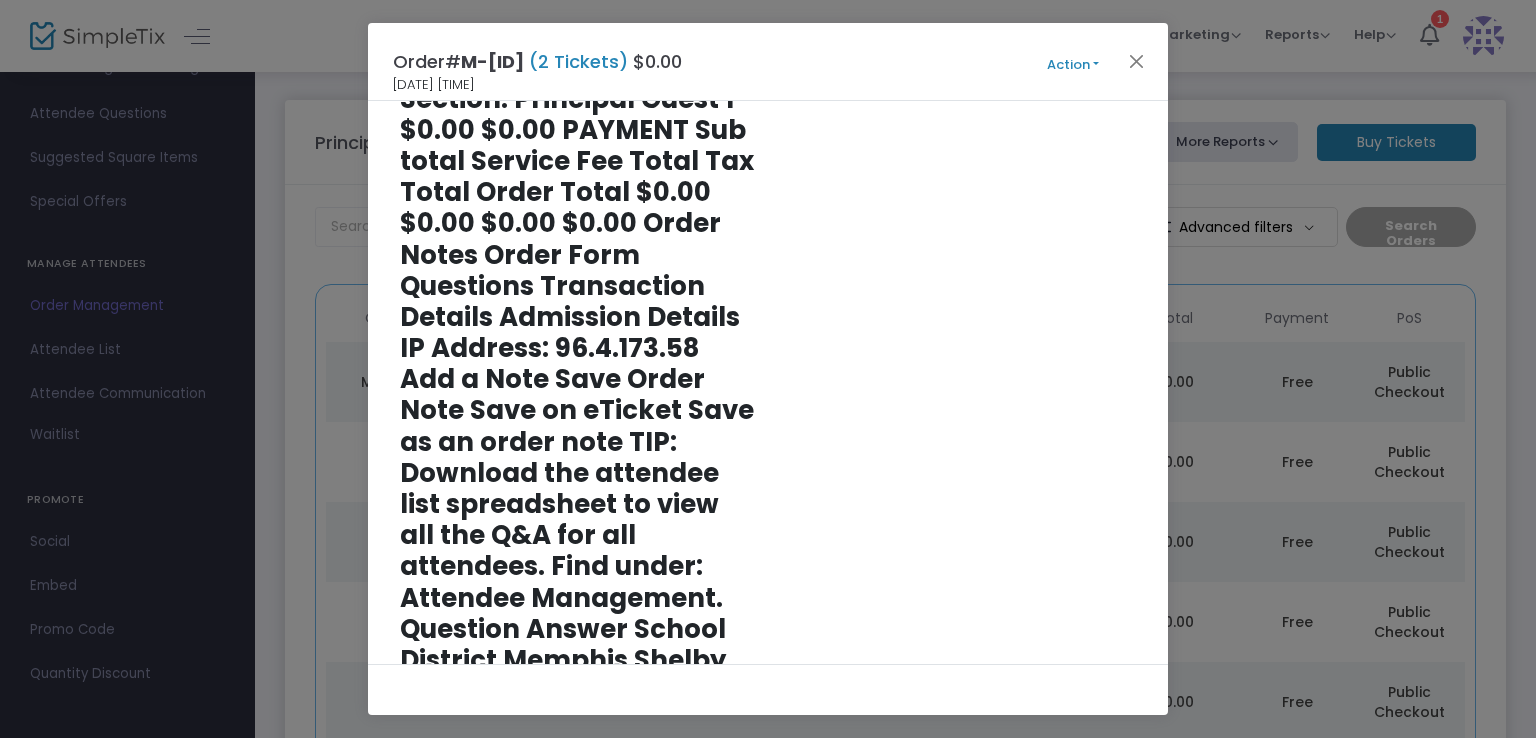 click on "[LAST] [FIRST] [POSTAL_CODE] United States [EMAIL] ([PHONE]) Ticket Qty Price Service Fee Principal Night Section: Principal 1 $0.00 $0.00 Principal Night Section: Principal Guest 1 $0.00 $0.00 PAYMENT Sub total Service Fee Total Tax Total Order Total $0.00 $0.00 $0.00 $0.00 Order Notes Order Form Questions Transaction Details Admission Details IP Address: [IP] Add a Note Save Order Note Save on eTicket Save as an order note TIP: Download the attendee list spreadsheet to view all the Q&A for all attendees. Find under: Attendee Management. Question Answer School District MSCS School Keystone Elementary School District MSCS School 1 1 1 - 4 of 4 items #: [NUMBER] Created On: (Central Standard Time) | (UTC) Transaction Type: Free Amount: 0.00 Response Code: 1000 Complete: true Successful : true Barcode Attendee Name Status - -" 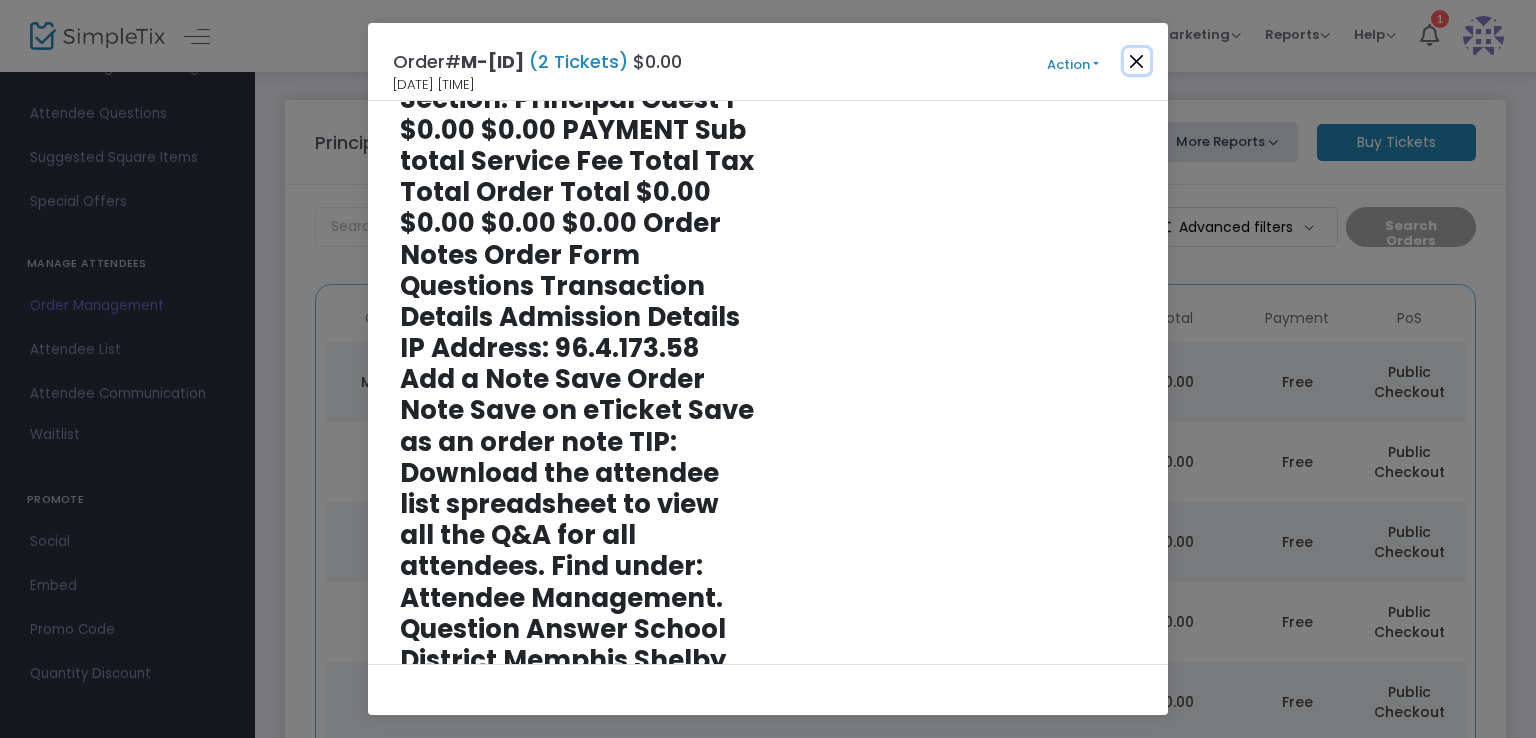 click 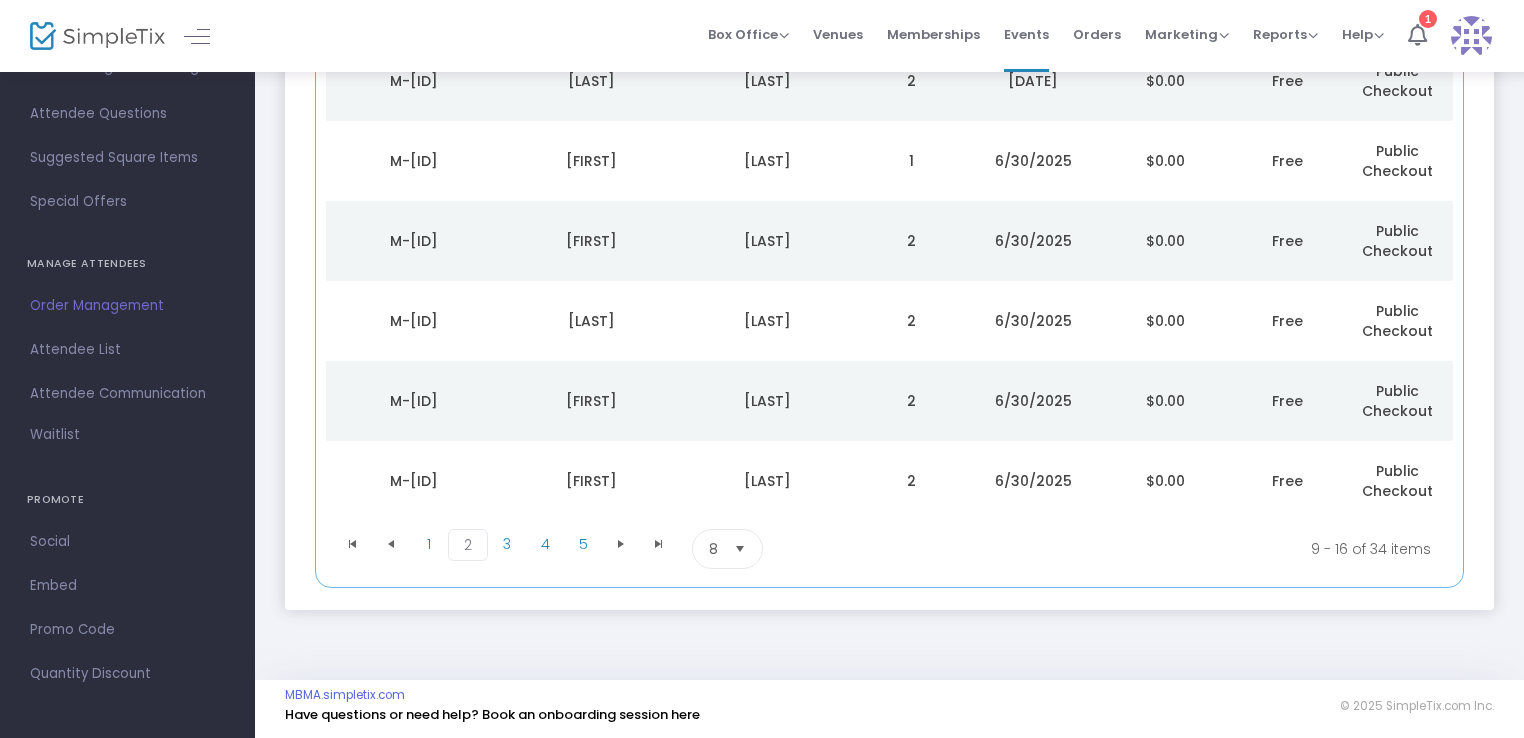 scroll, scrollTop: 463, scrollLeft: 0, axis: vertical 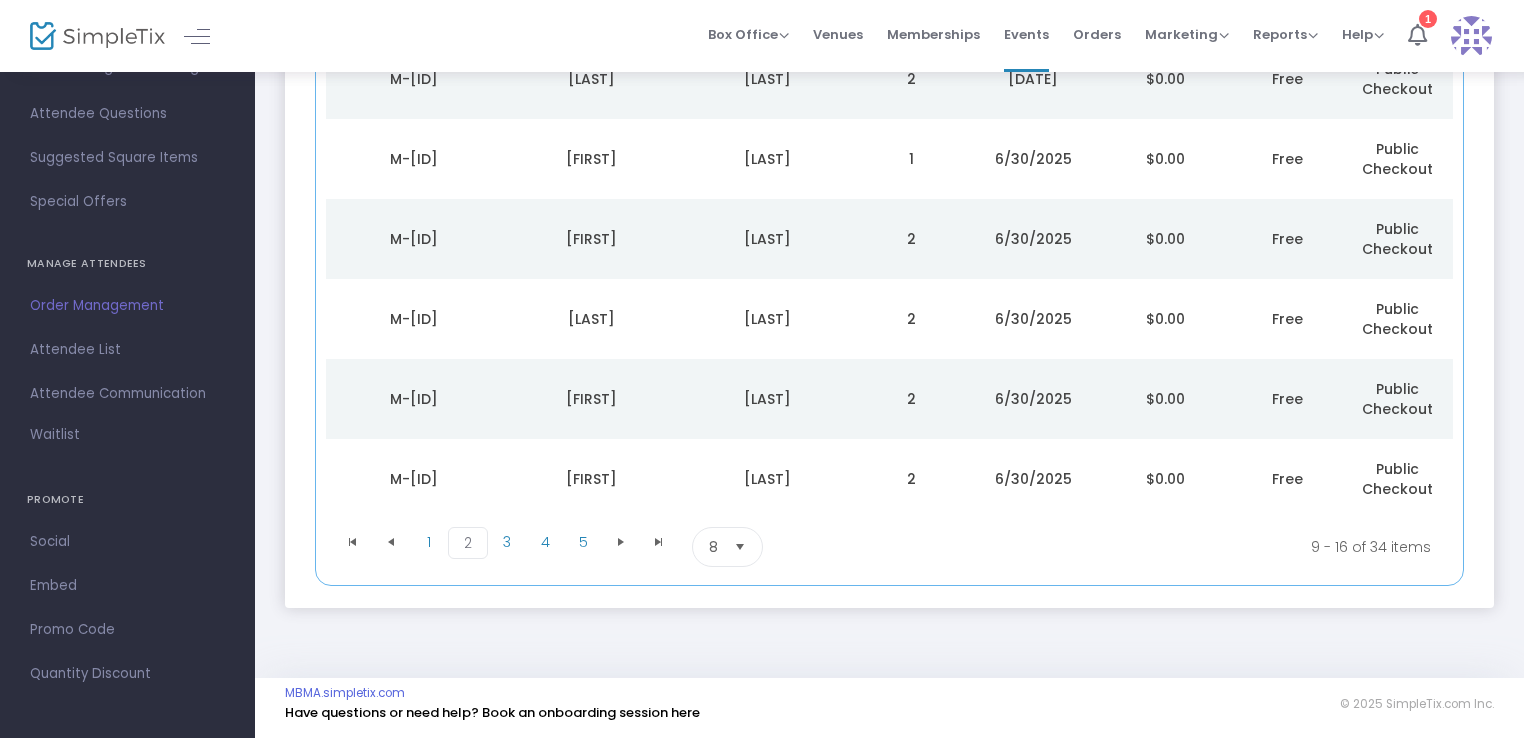 click on "[LAST]" 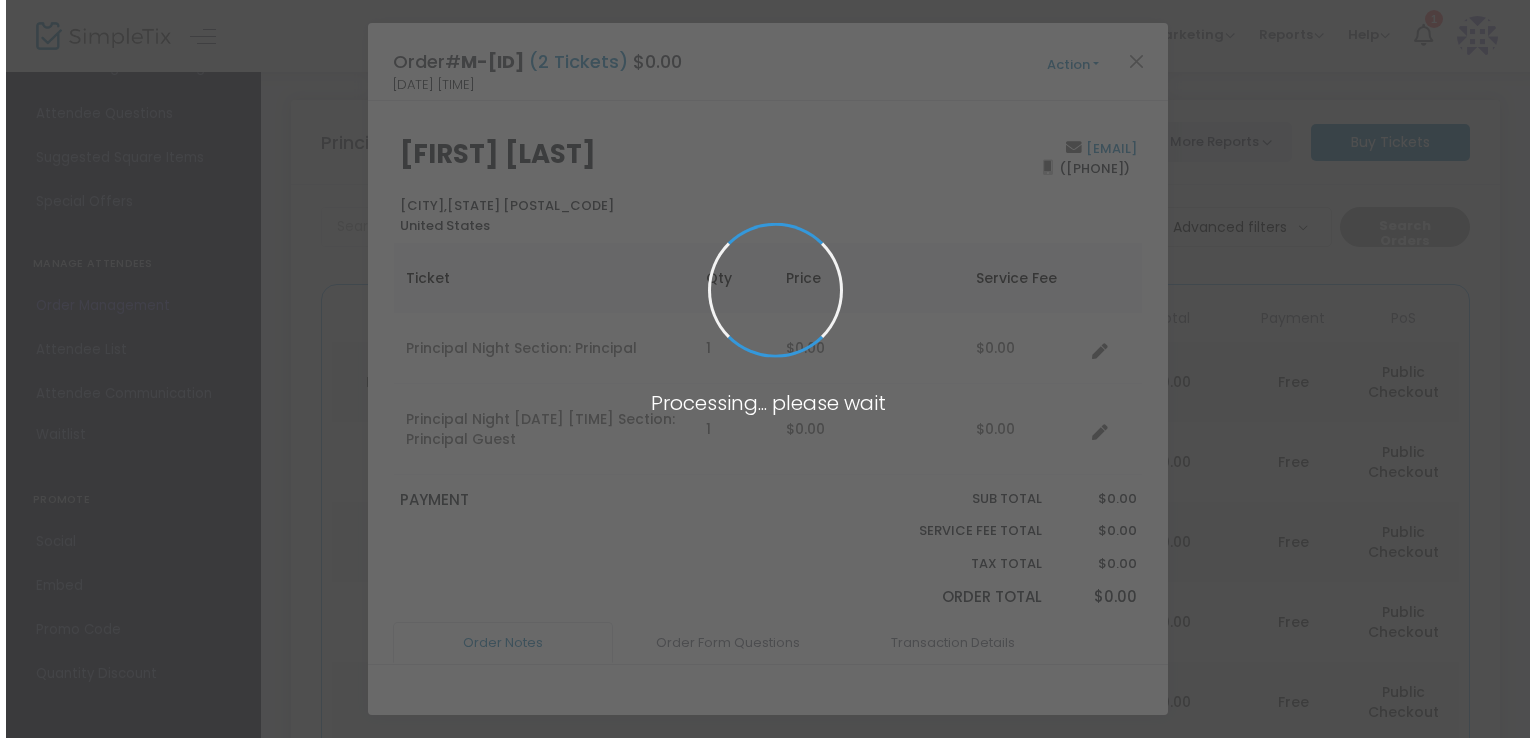 scroll, scrollTop: 0, scrollLeft: 0, axis: both 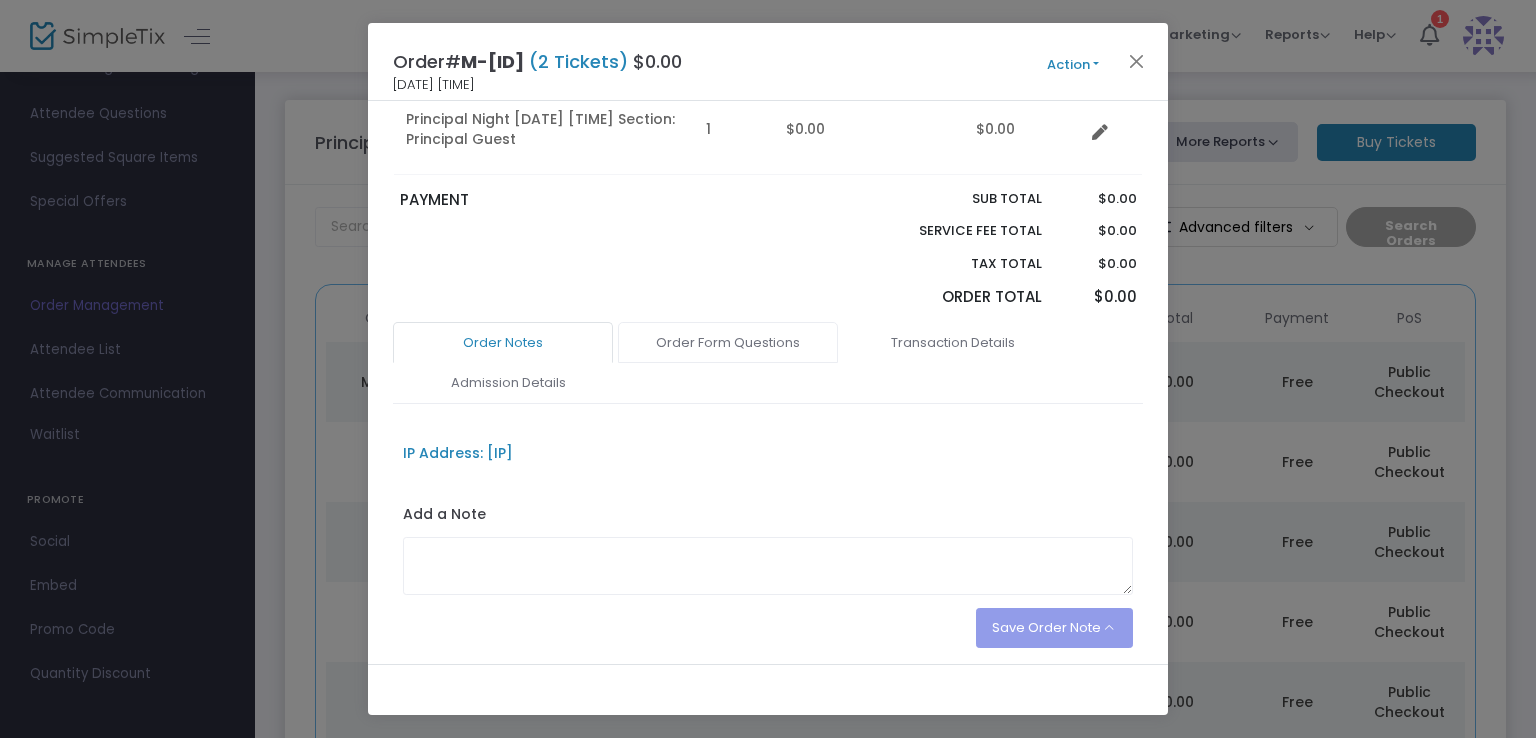 click on "Order Form Questions" at bounding box center [728, 343] 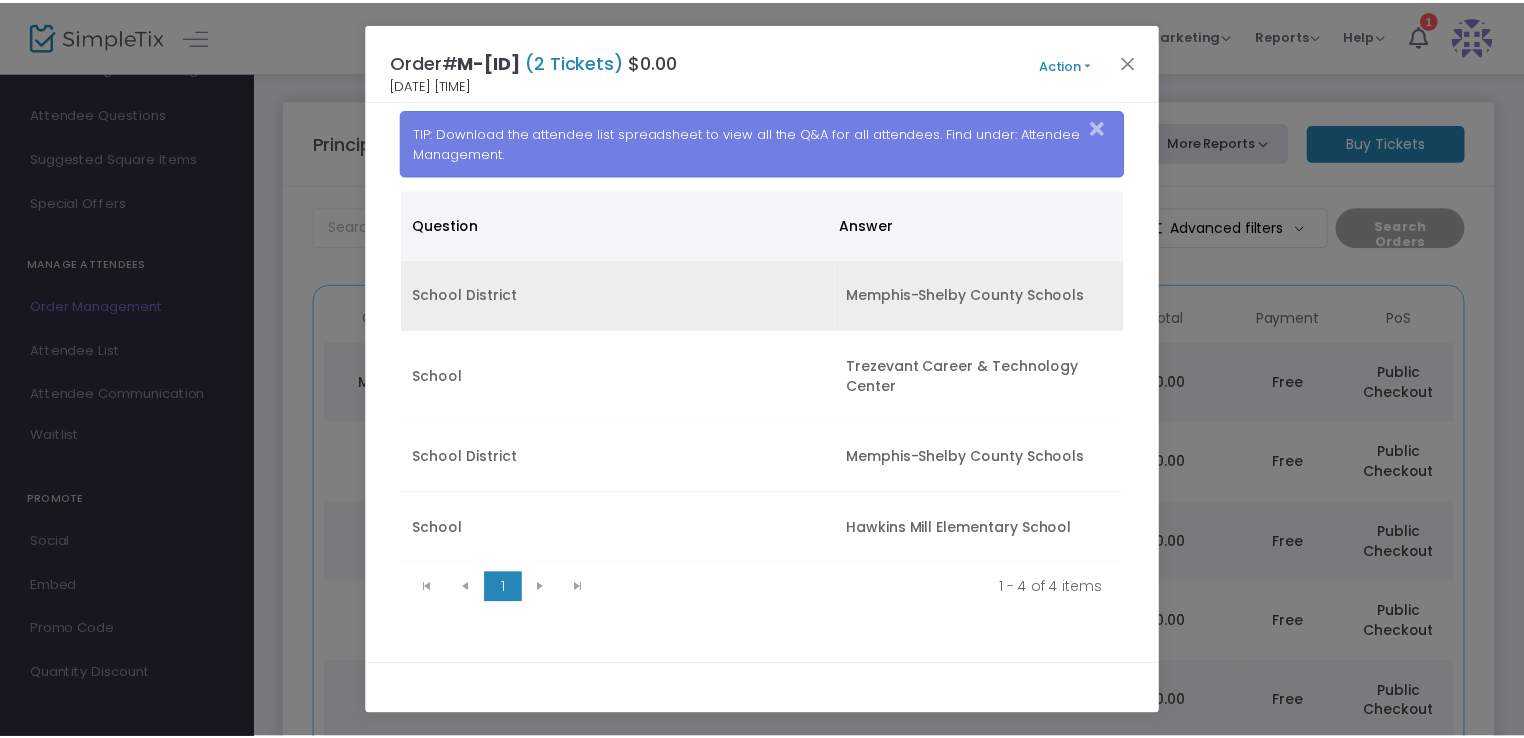 scroll, scrollTop: 668, scrollLeft: 0, axis: vertical 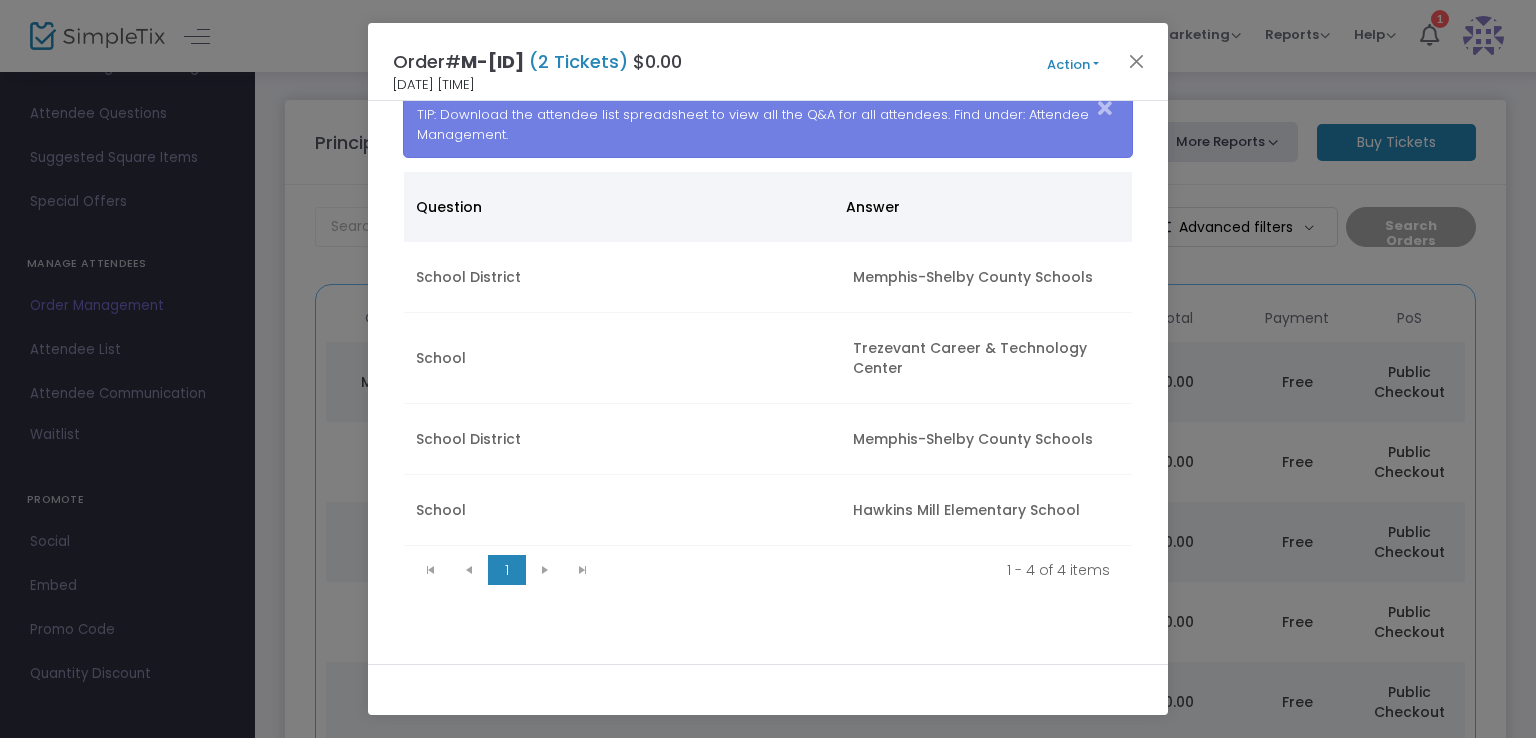 click on "Order#  M-C7CDE151-2  (2 Tickets)  $0.00    6/30/2025 12:58 PM   Action  Mark Admitted Edit Order Edit Attendee Details Add Another Ticket Print Order Summary View e-Tickets  Send e-Tickets & Receipt  Modify Order Get Change Time Link Cancel Order (No Refund) [FIRST] [LAST]    [CITY],  [STATE] [ZIP]   United States  [EMAIL]  [PHONE]  Ticket Qty Price Service Fee Principal Night  8/21/2025 5:00 PM Section: Principal  1  $0.00    $0.00   Principal Night  8/21/2025 5:00 PM Section: Principal Guest  1  $0.00    $0.00   PAYMENT Sub total Service Fee Total Tax Total Order Total $0.00  $0.00  $0.00  $0.00  Order Notes Order Form Questions Transaction Details Admission Details  IP Address: 67.20.8.195  Add a Note  Save Order Note   Save on eTicket   Save as an order note   TIP: Download the attendee list spreadsheet to view all the Q&A for all attendees. Find under: Attendee Management.  Question Answer School District Memphis-Shelby County Schools School Trezevant Career & Technology Center" 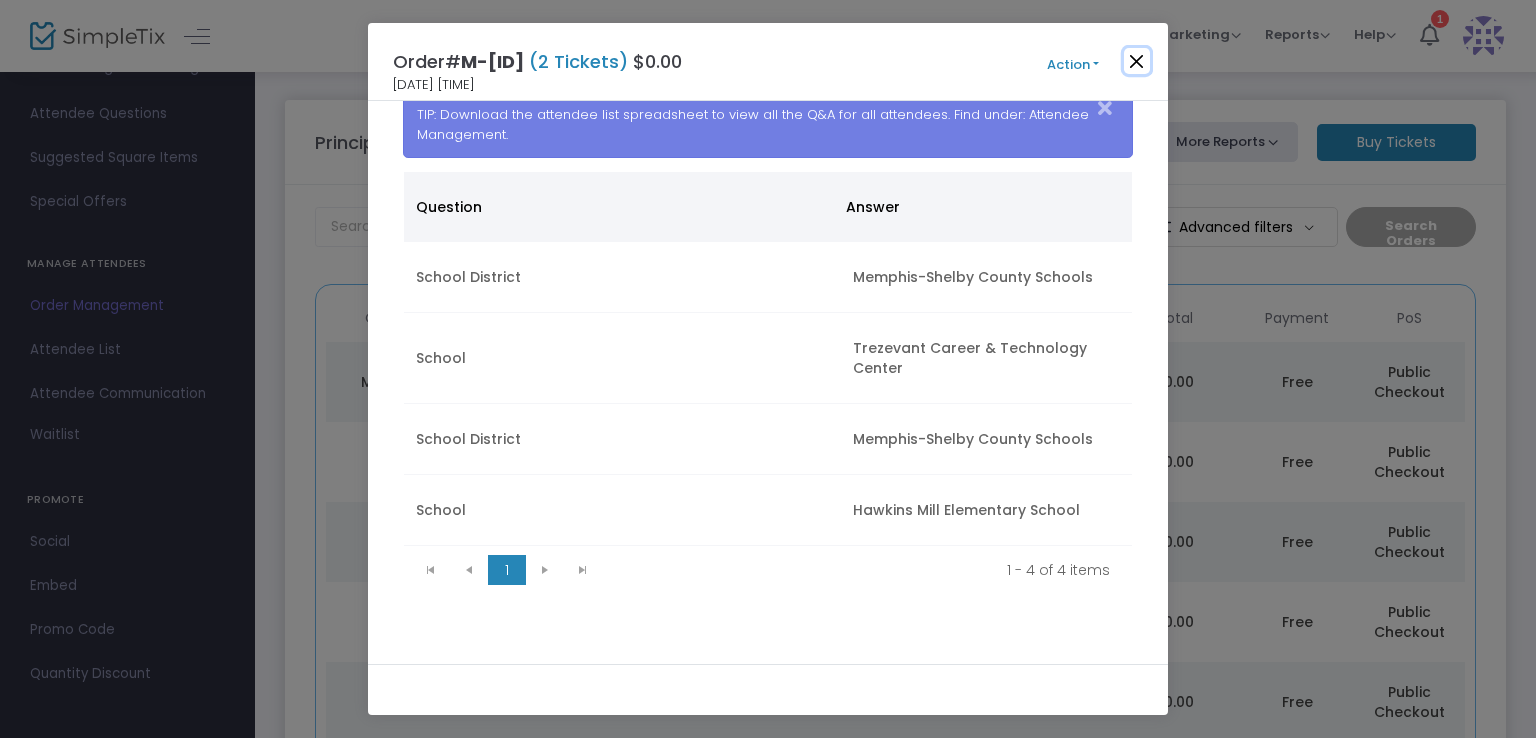 click 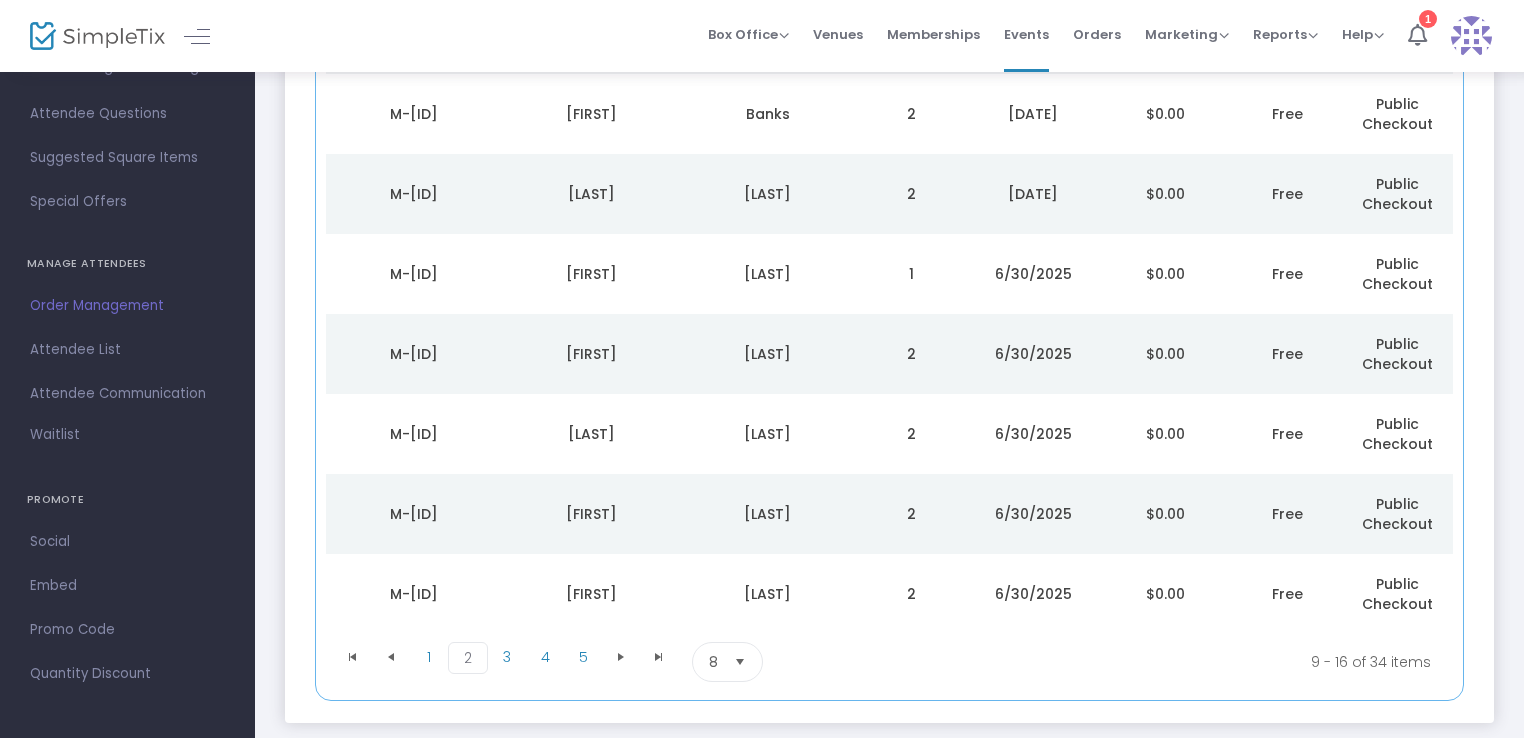 scroll, scrollTop: 463, scrollLeft: 0, axis: vertical 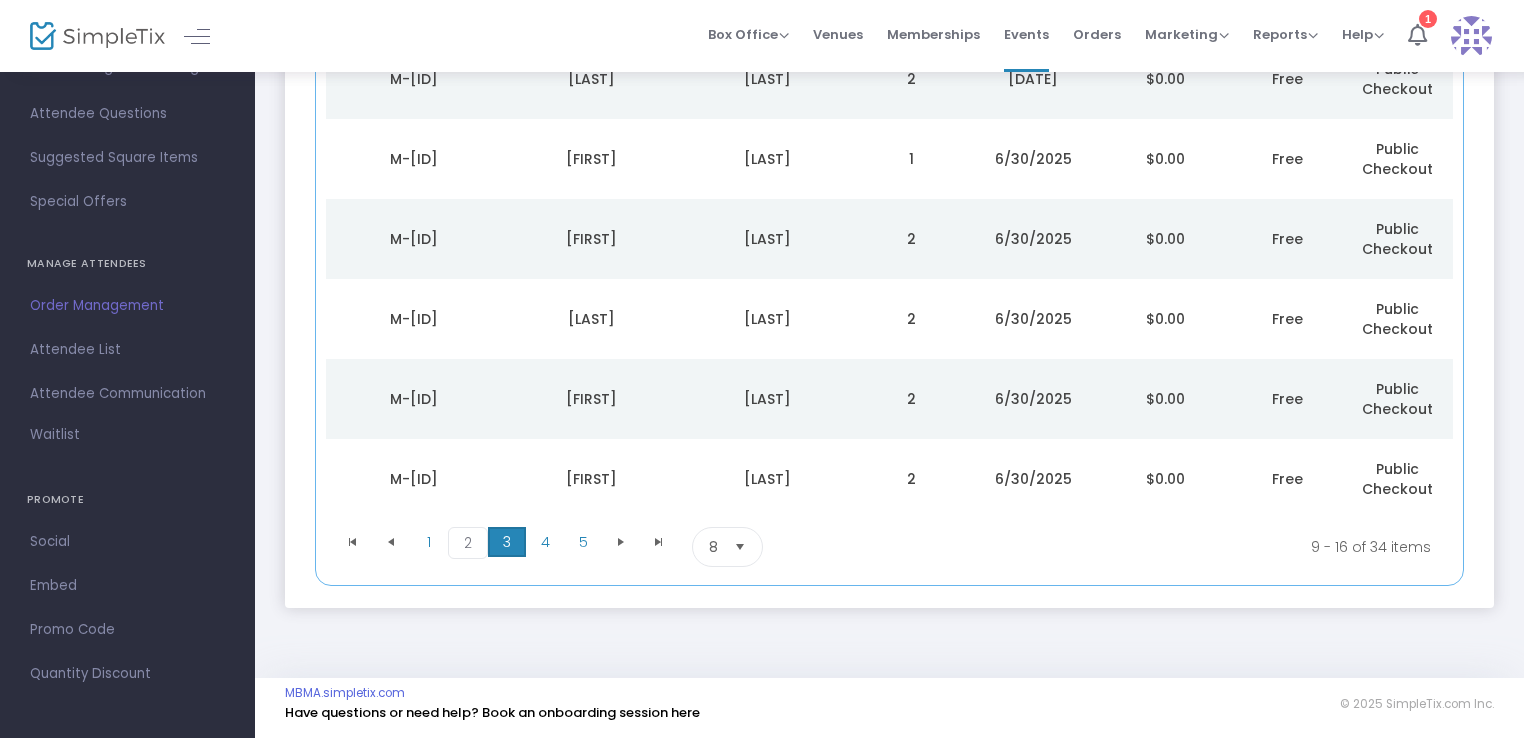 click on "3" 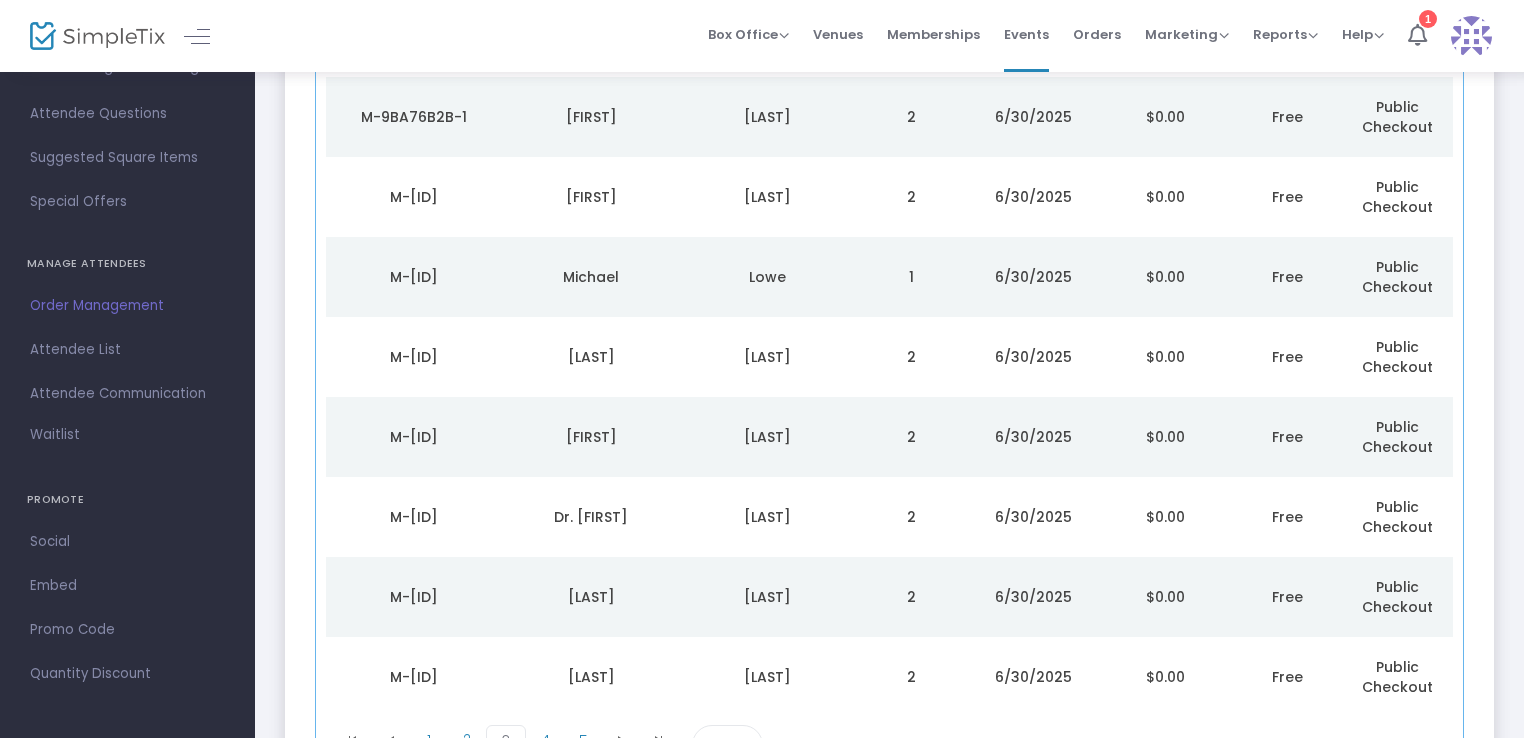 scroll, scrollTop: 263, scrollLeft: 0, axis: vertical 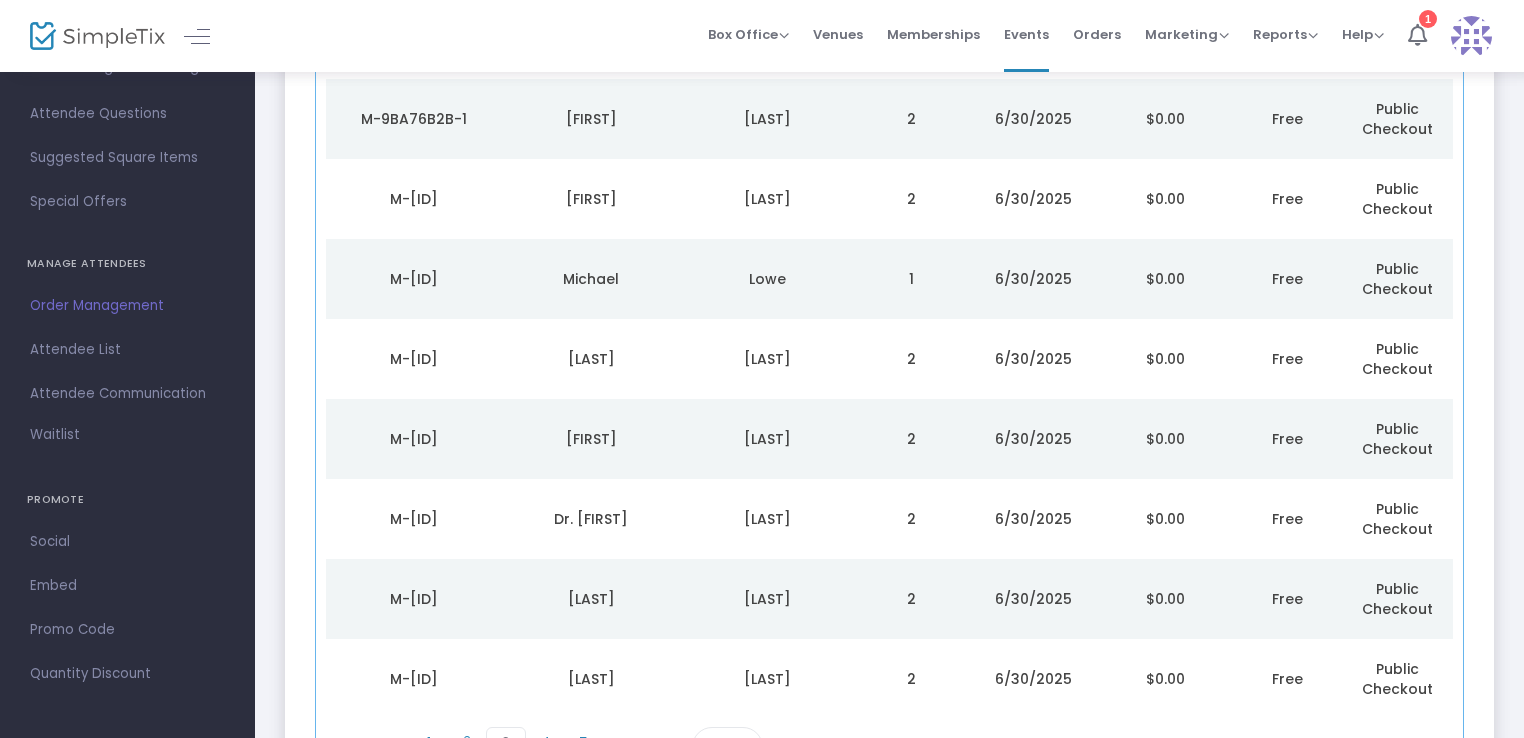 click on "Dr. [FIRST]" 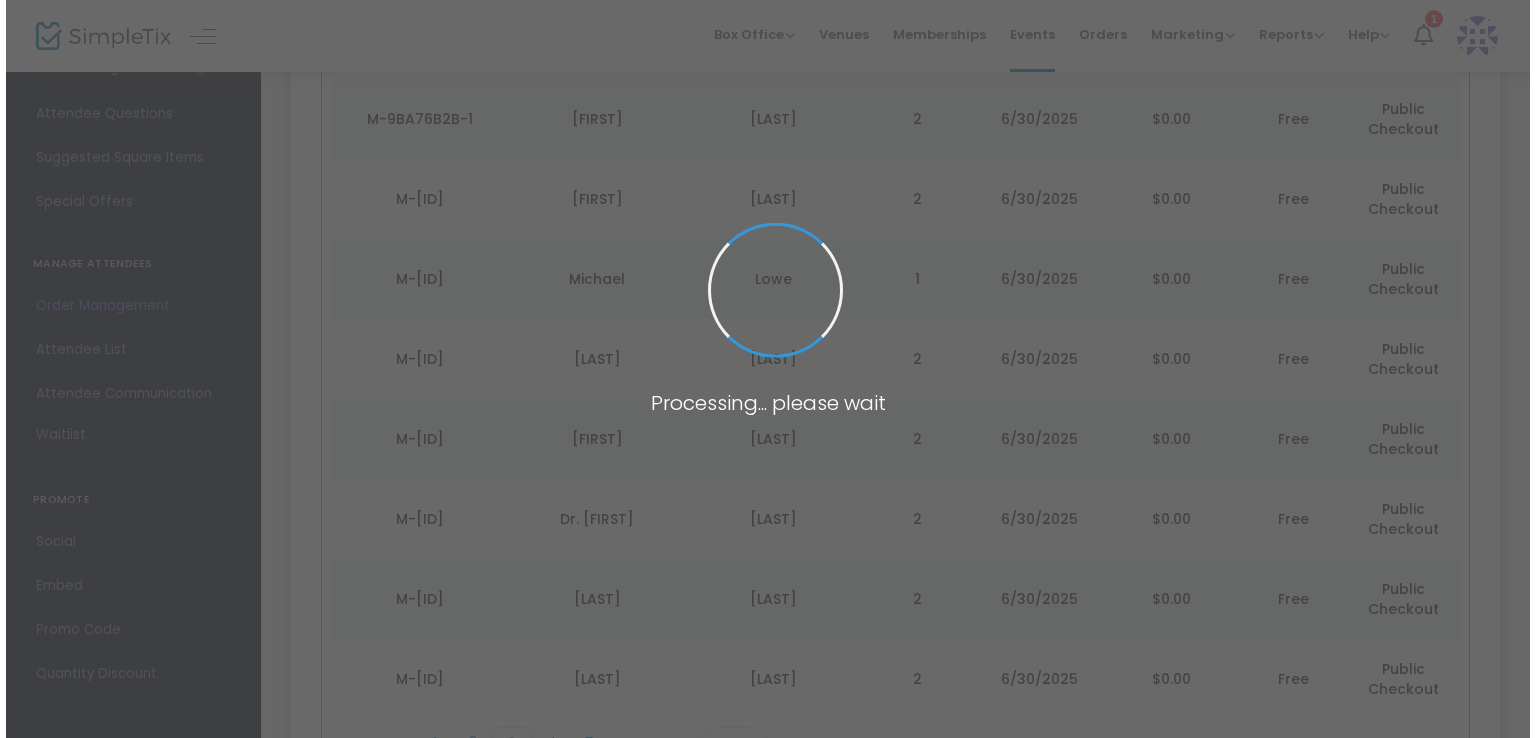 scroll, scrollTop: 0, scrollLeft: 0, axis: both 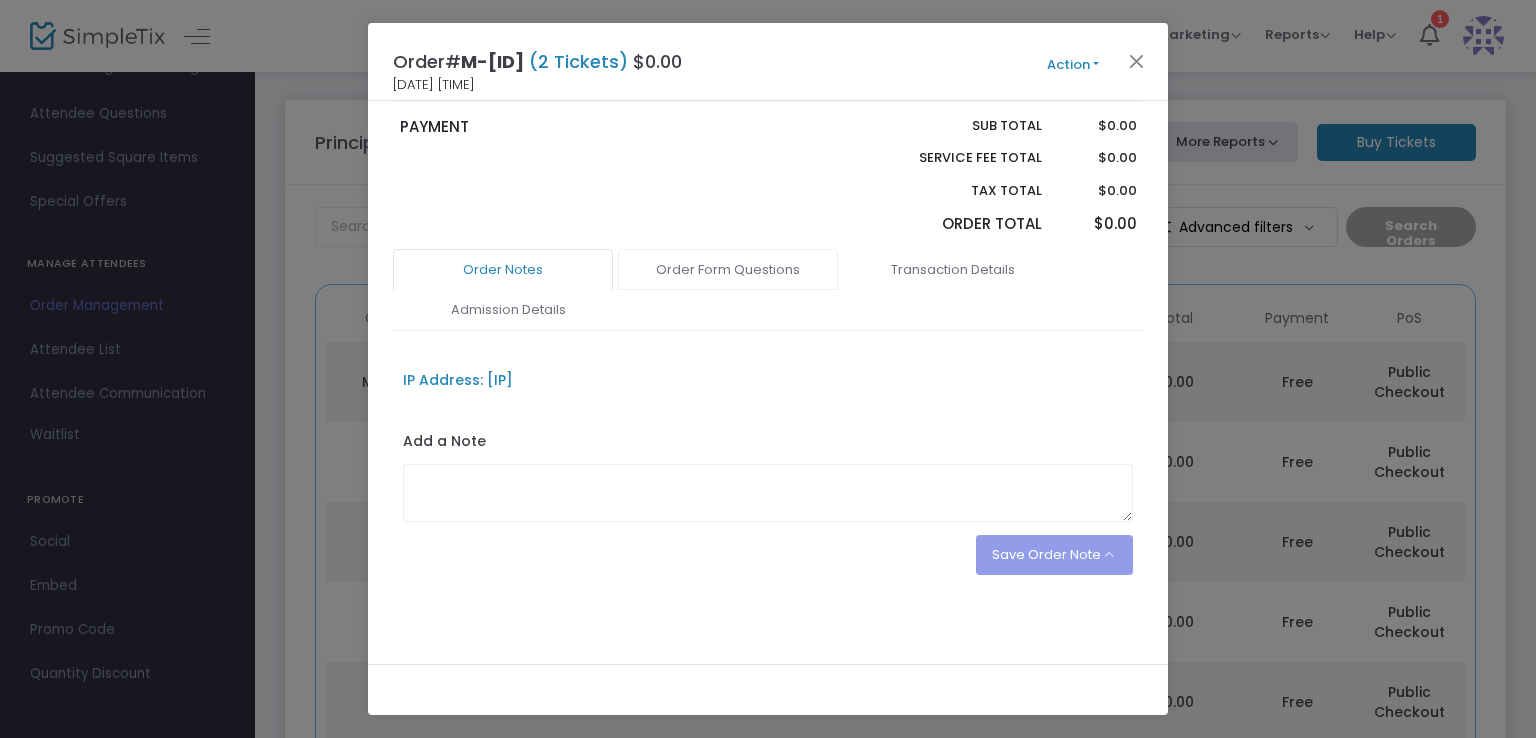click on "Order Form Questions" at bounding box center (728, 270) 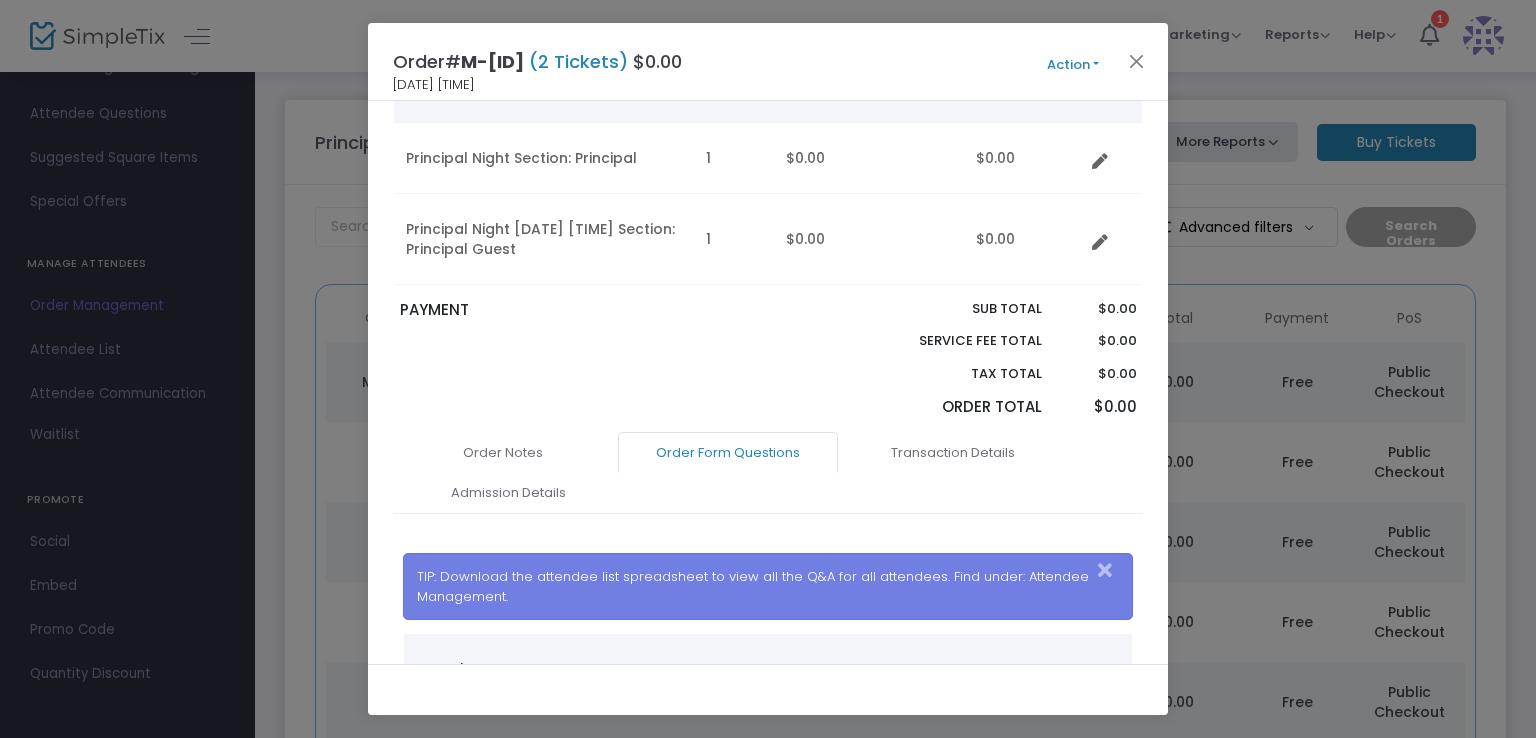 scroll, scrollTop: 90, scrollLeft: 0, axis: vertical 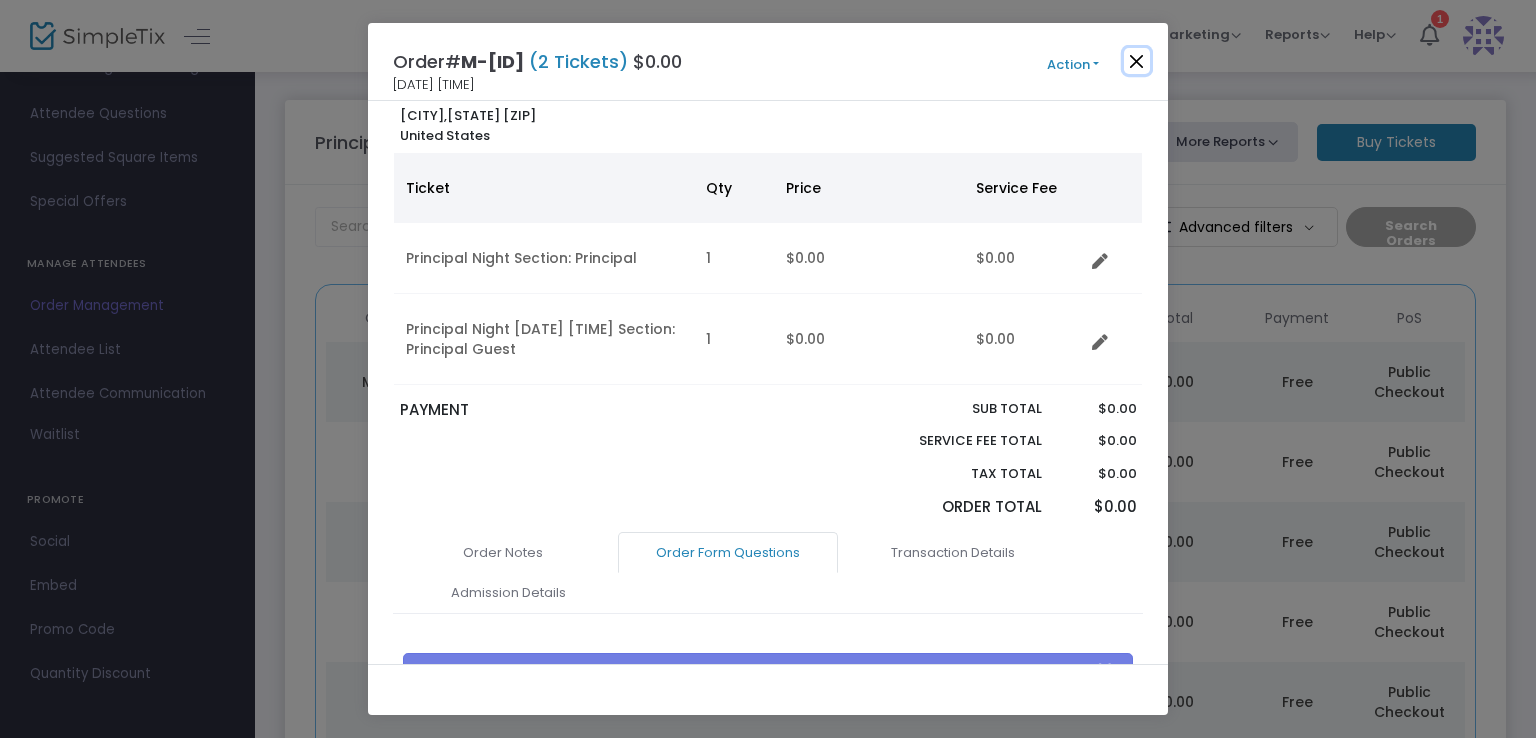 click 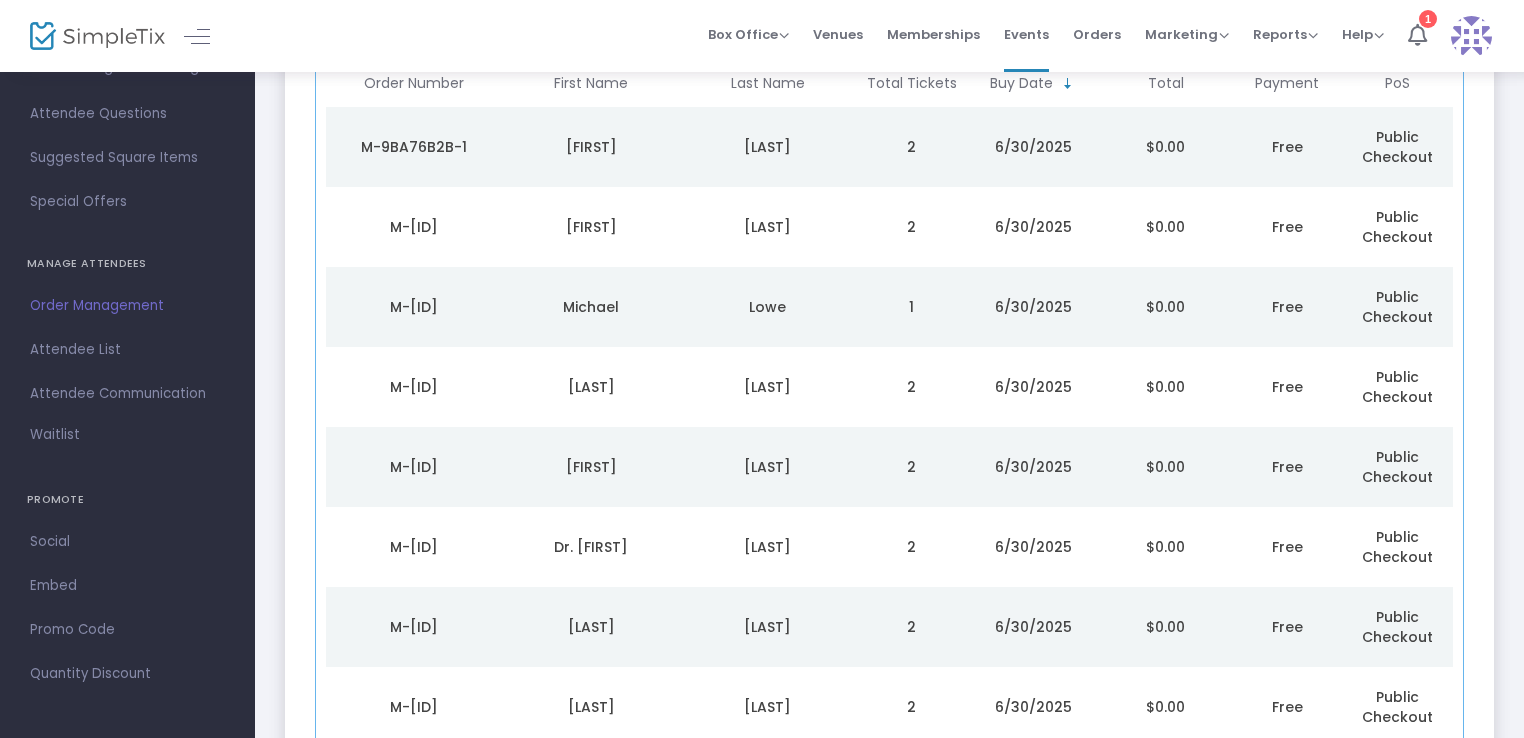 scroll, scrollTop: 344, scrollLeft: 0, axis: vertical 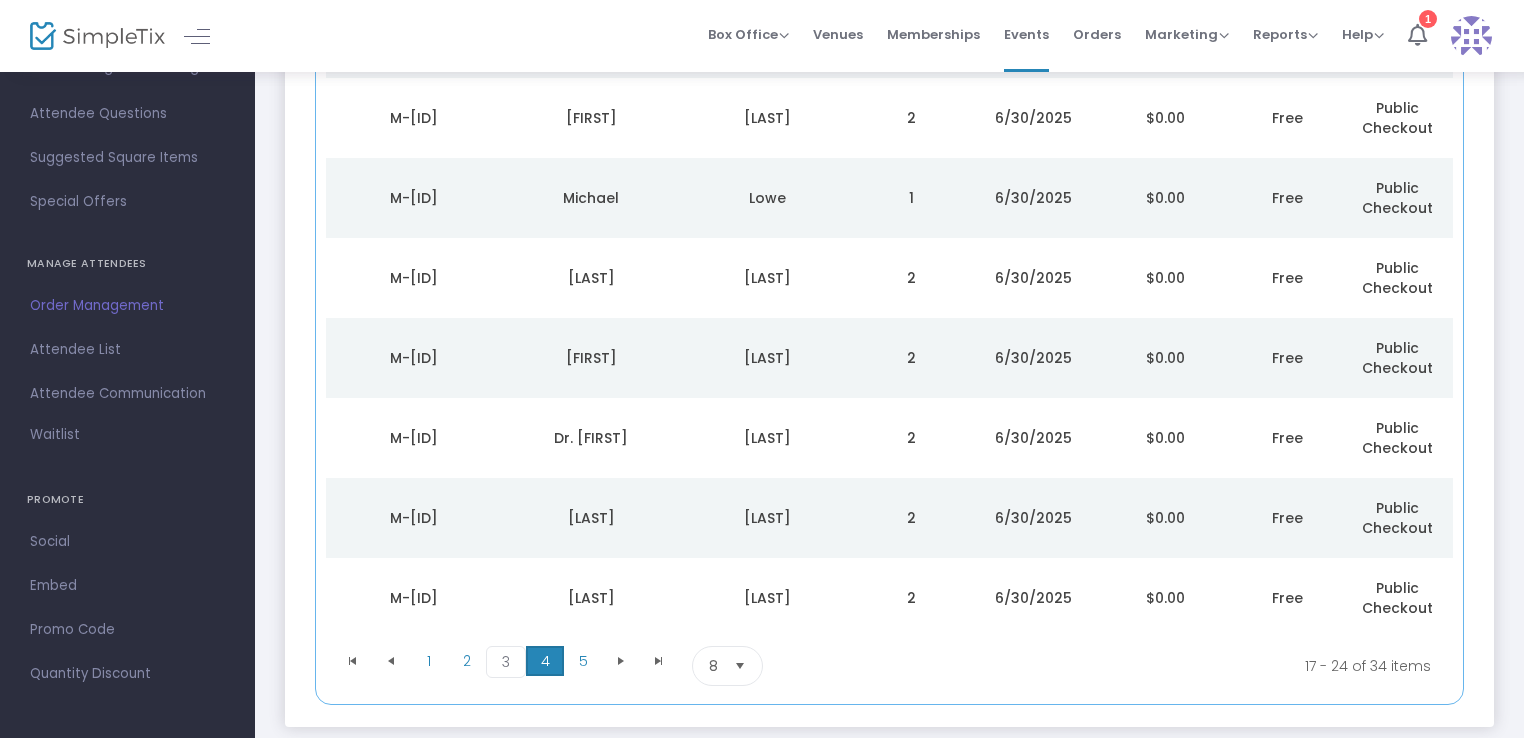 click on "4" 